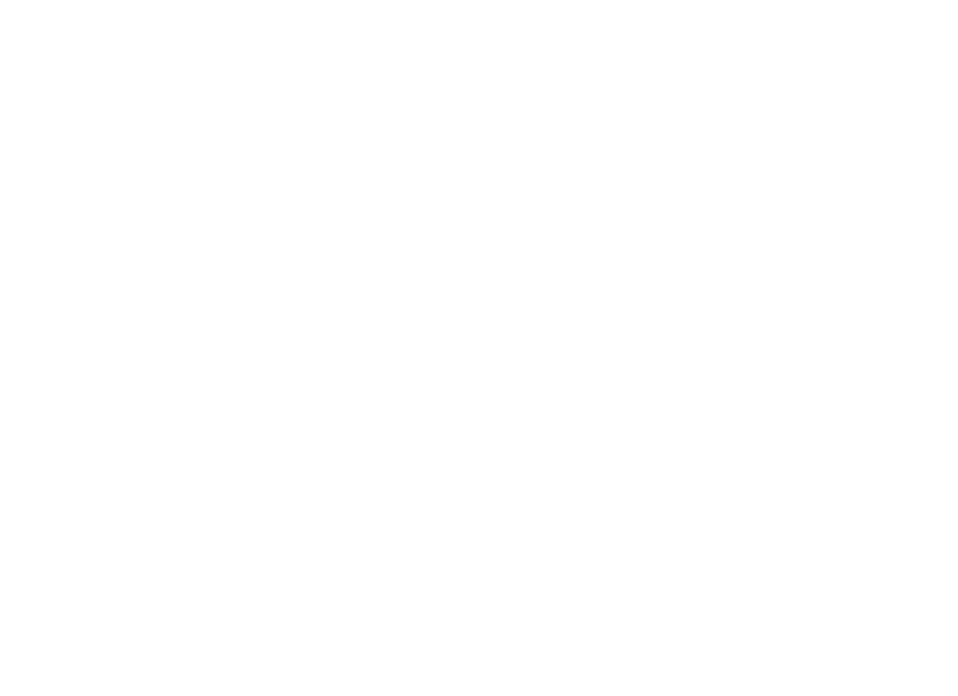 scroll, scrollTop: 0, scrollLeft: 0, axis: both 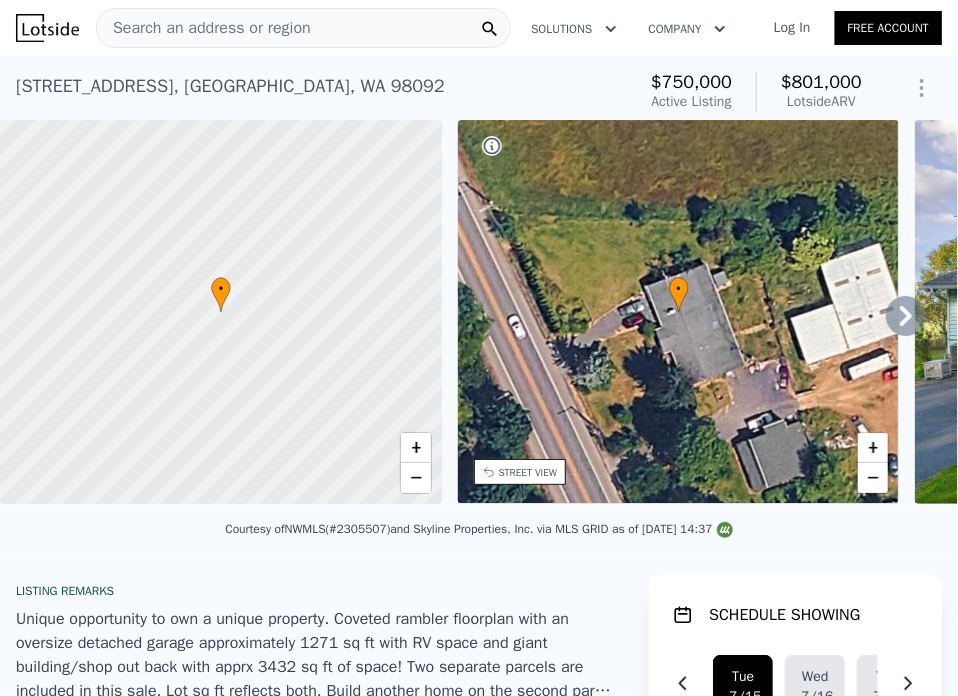 click on "Search an address or region" at bounding box center (204, 28) 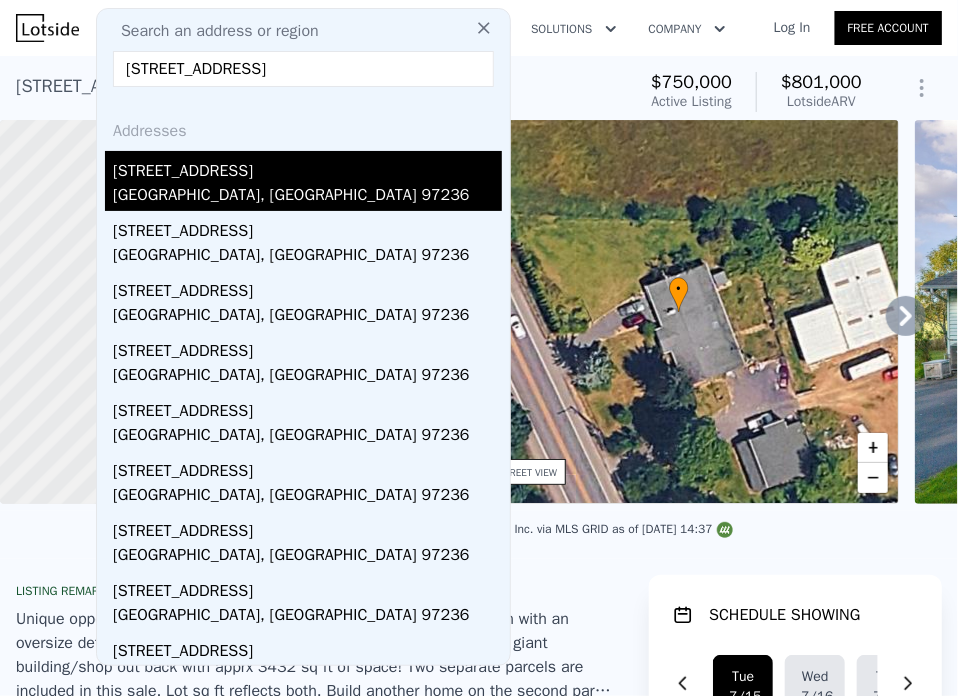 type on "[STREET_ADDRESS]" 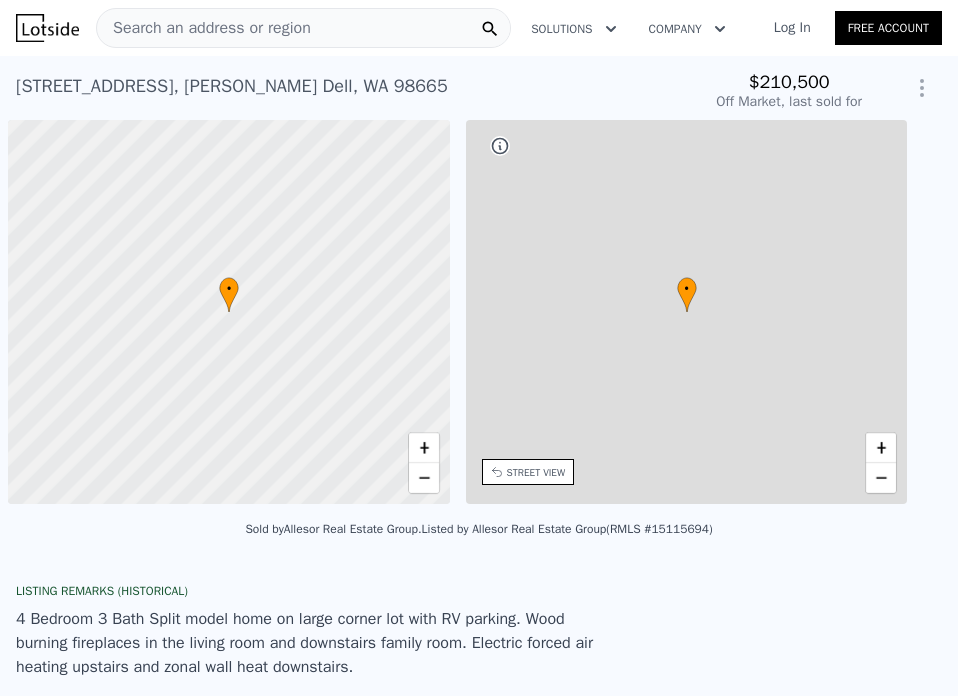 scroll, scrollTop: 0, scrollLeft: 0, axis: both 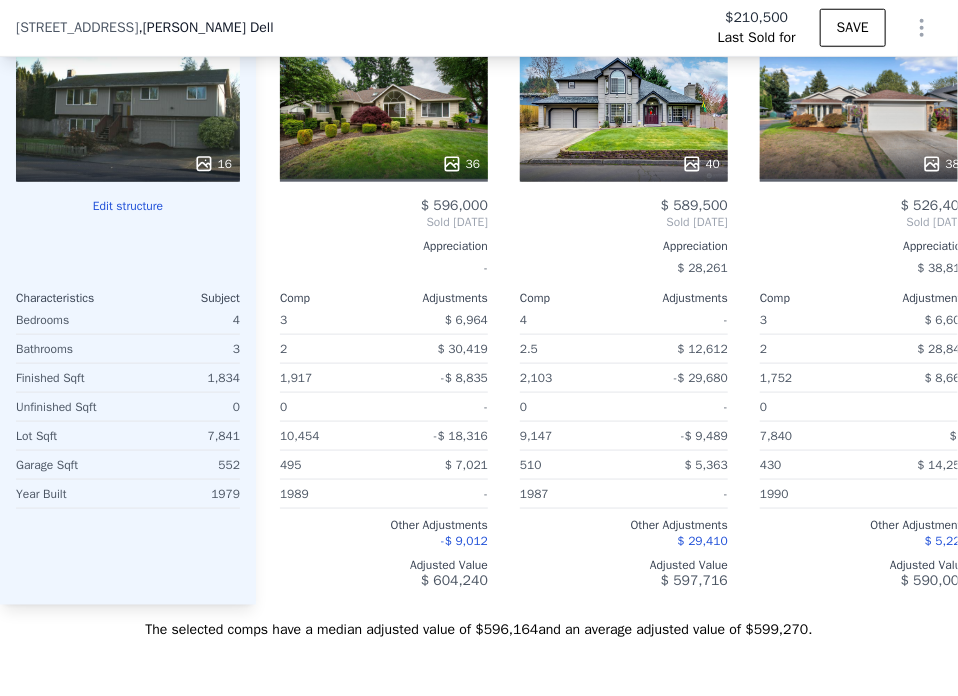 type on "$ 600,000" 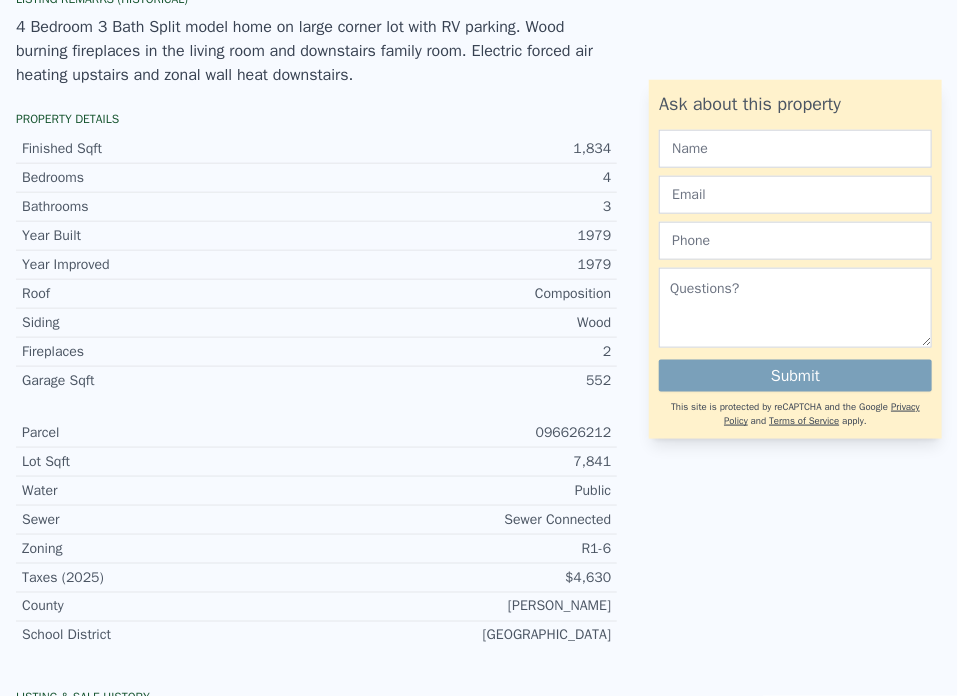 scroll, scrollTop: 0, scrollLeft: 0, axis: both 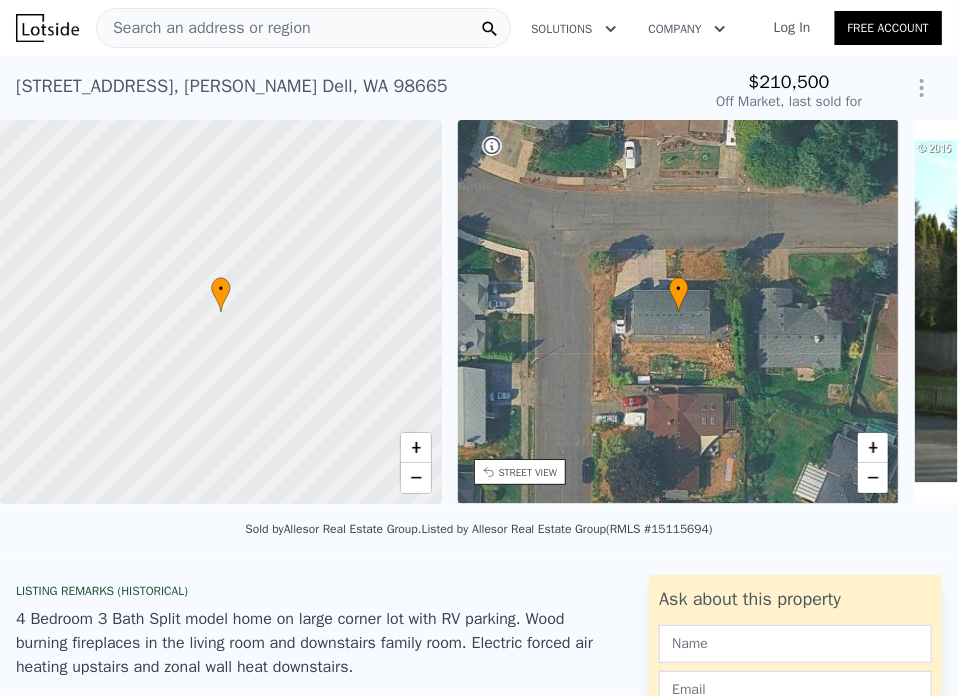 click on "Search an address or region" at bounding box center [204, 28] 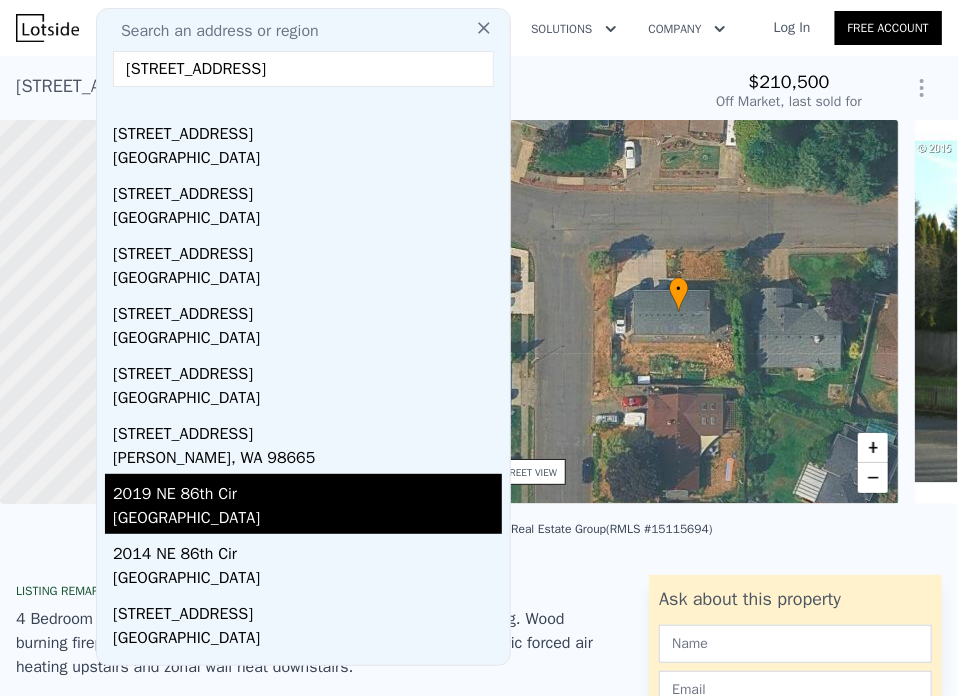 scroll, scrollTop: 0, scrollLeft: 0, axis: both 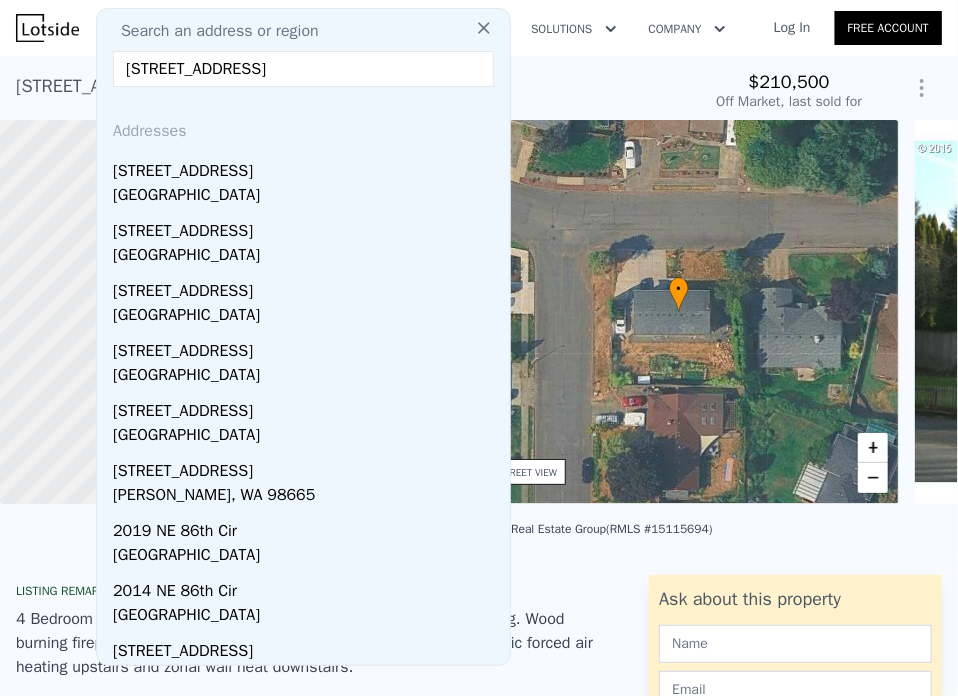 click on "3009 NE 86th St, Vancouver, WA 98665" at bounding box center [303, 69] 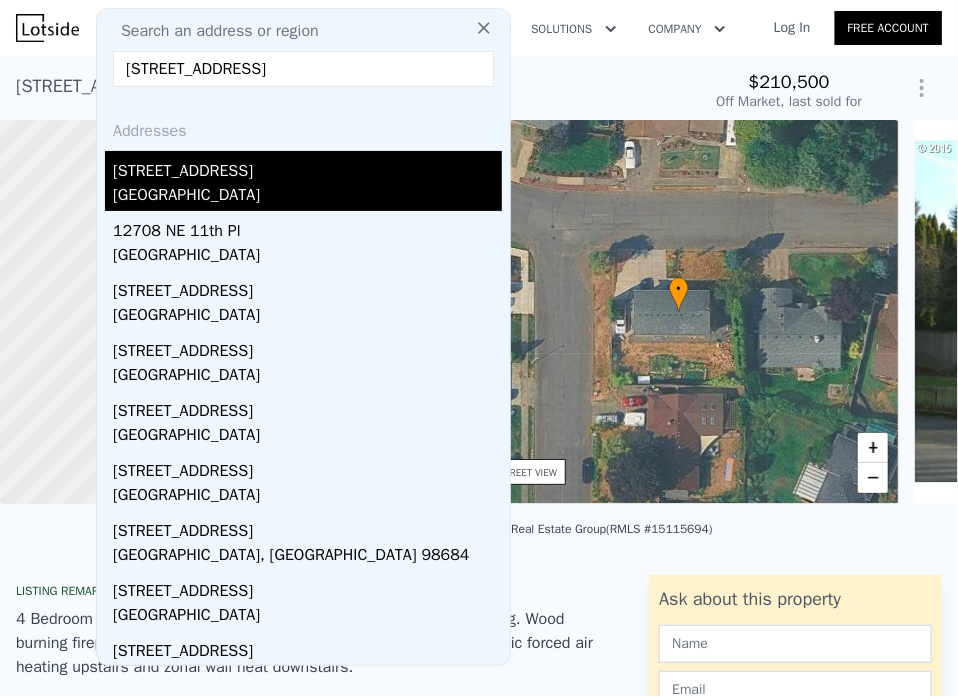 click on "12708 NE 18th Ave" at bounding box center [307, 167] 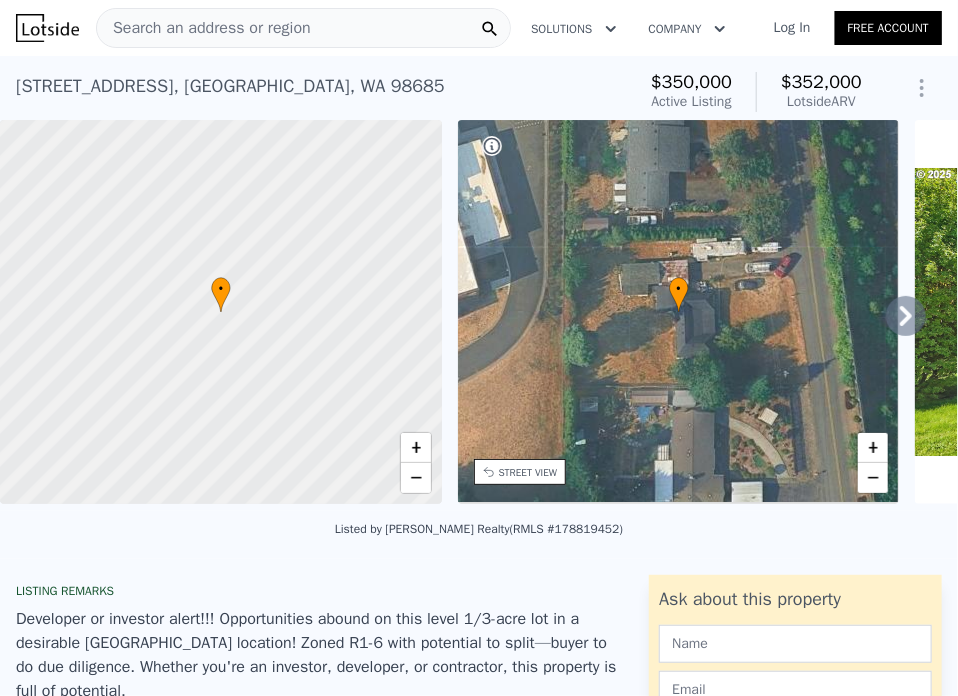 click 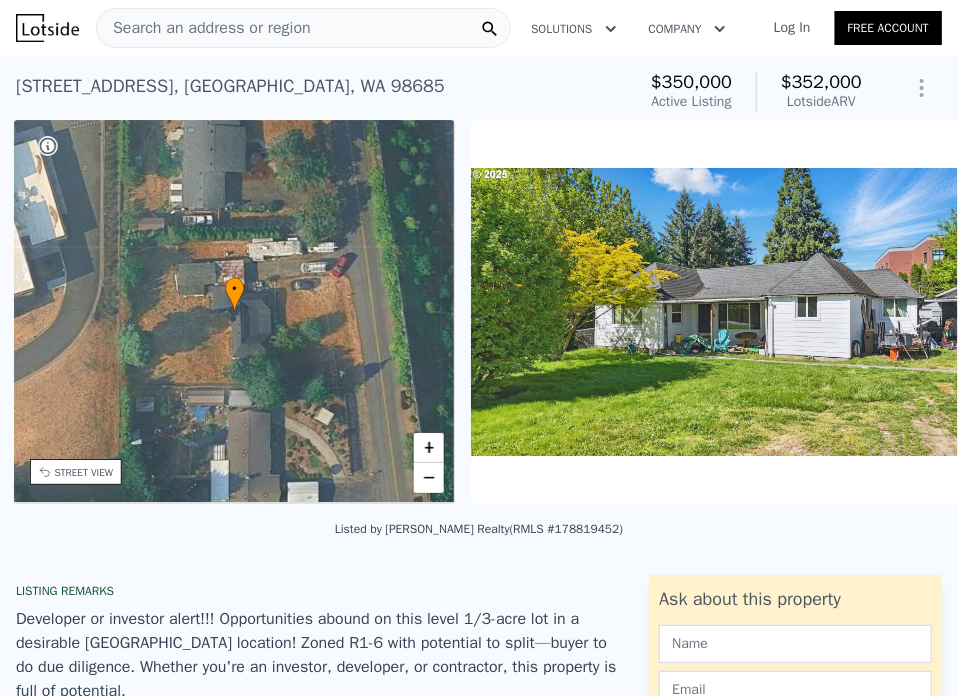 scroll, scrollTop: 0, scrollLeft: 465, axis: horizontal 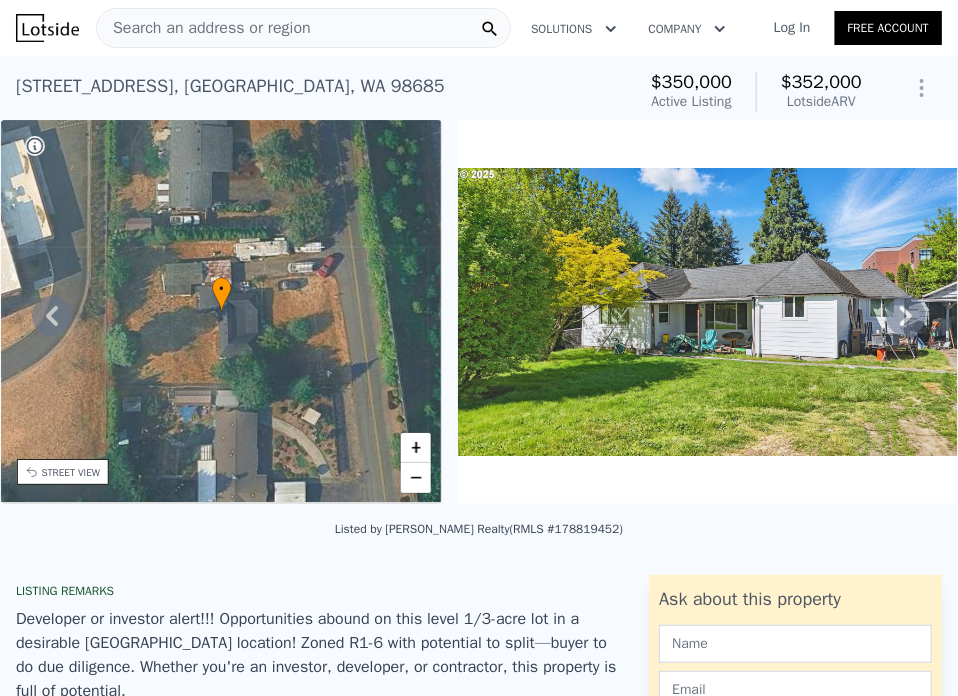 click 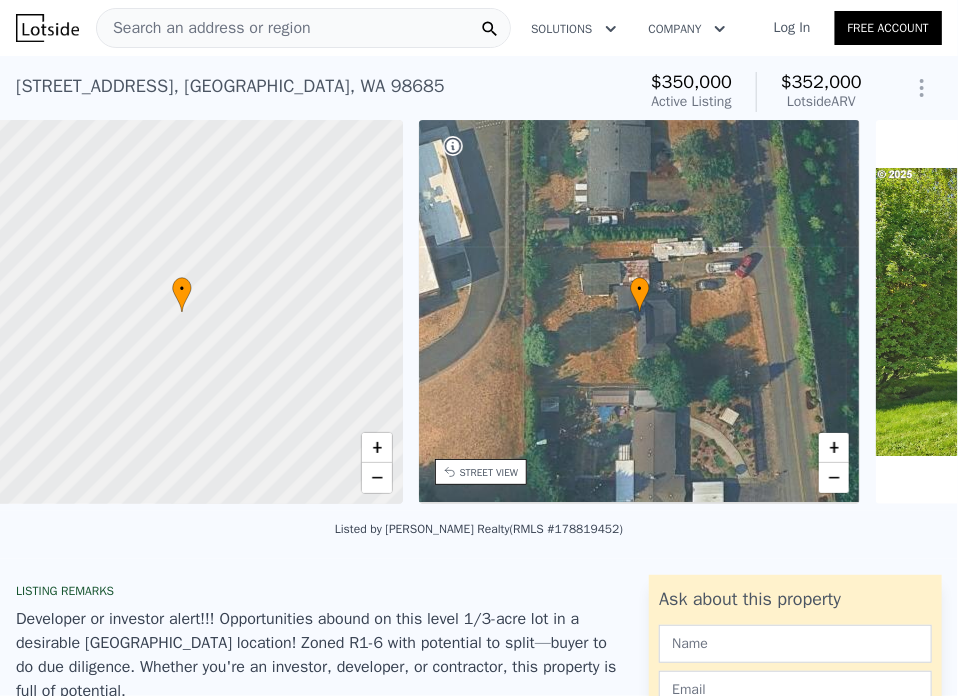 scroll, scrollTop: 0, scrollLeft: 8, axis: horizontal 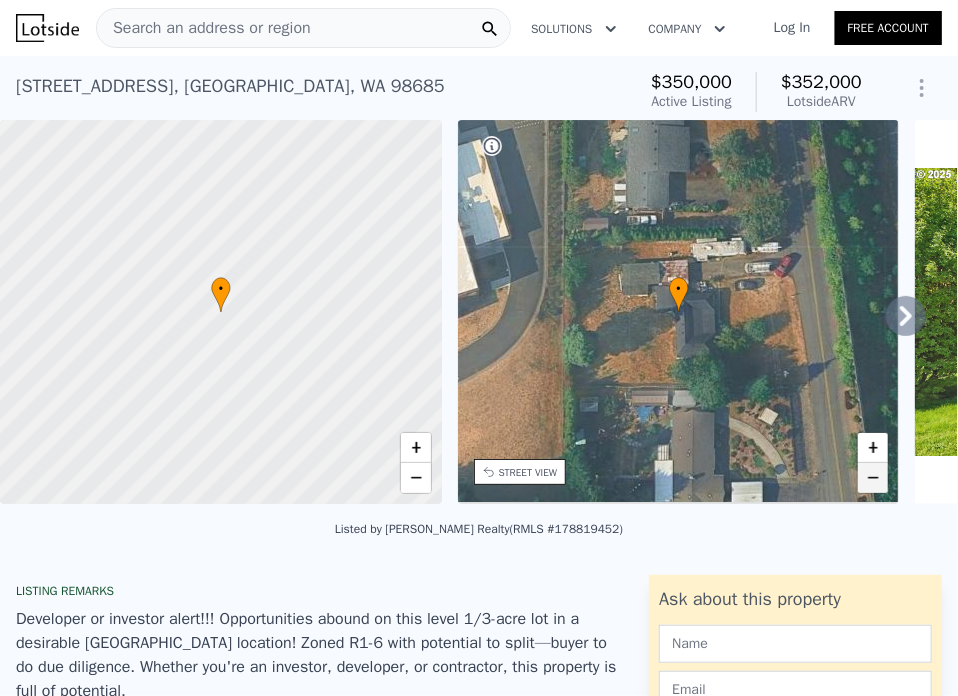 click on "−" at bounding box center (873, 478) 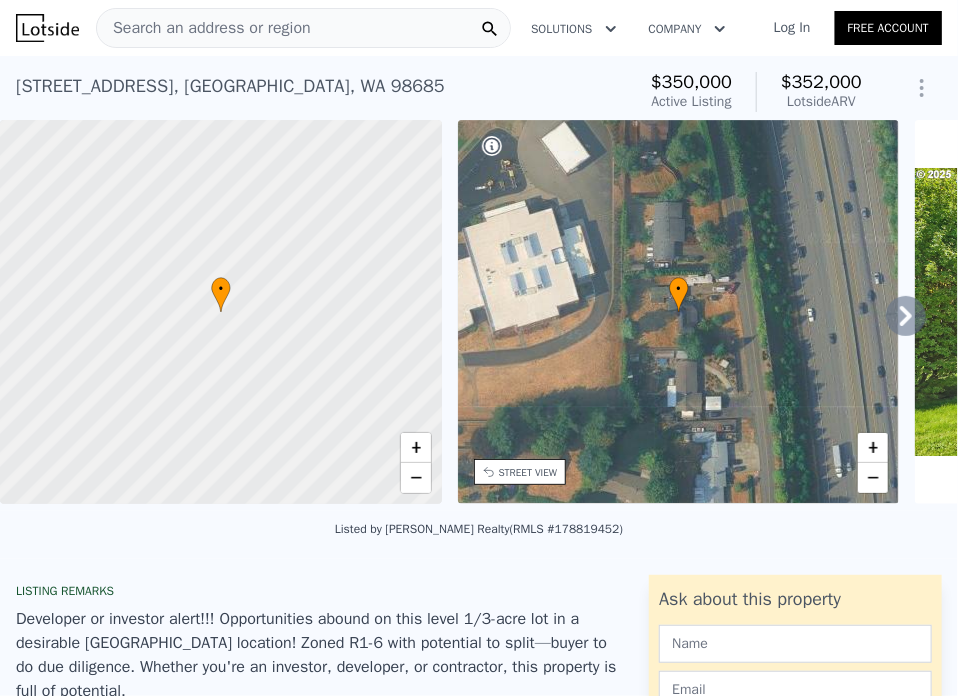 click on "Search an address or region" at bounding box center [204, 28] 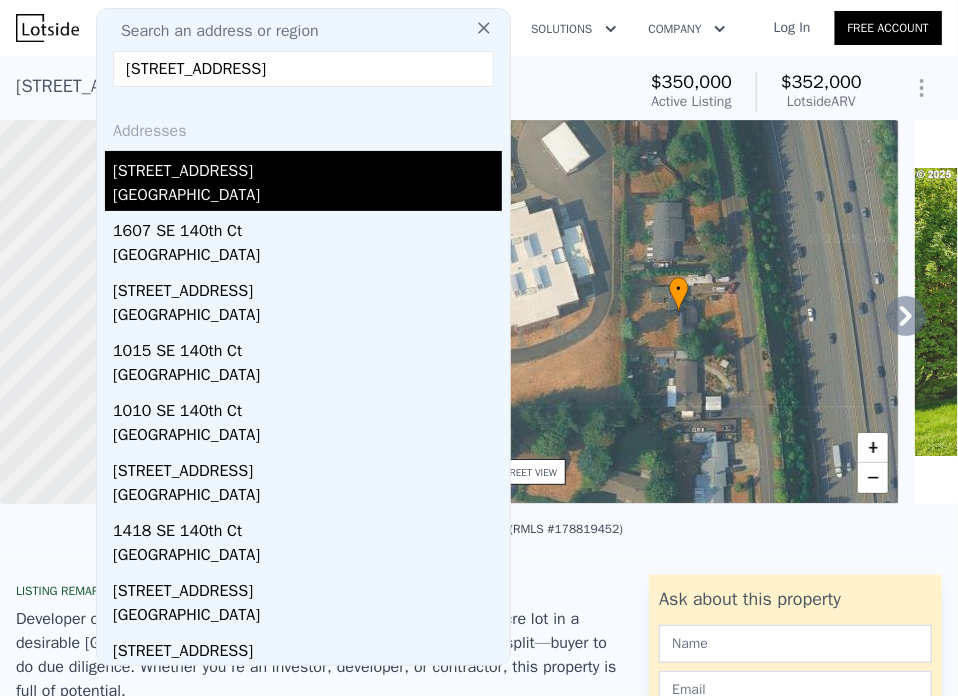 type on "1509 SE 140th Ct, Vancouver, WA 98683" 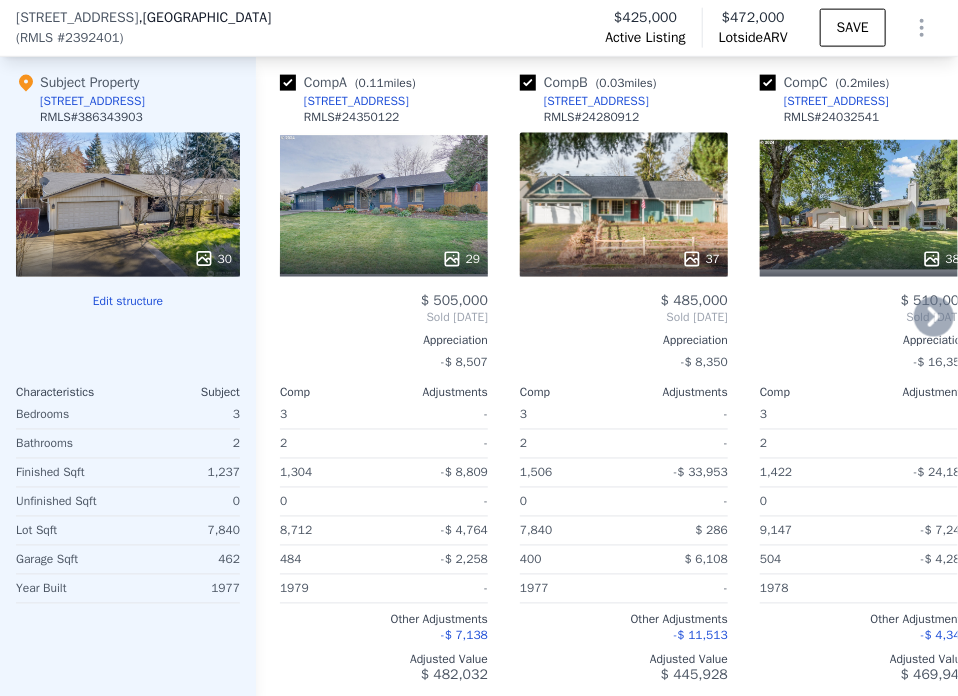 scroll, scrollTop: 3192, scrollLeft: 0, axis: vertical 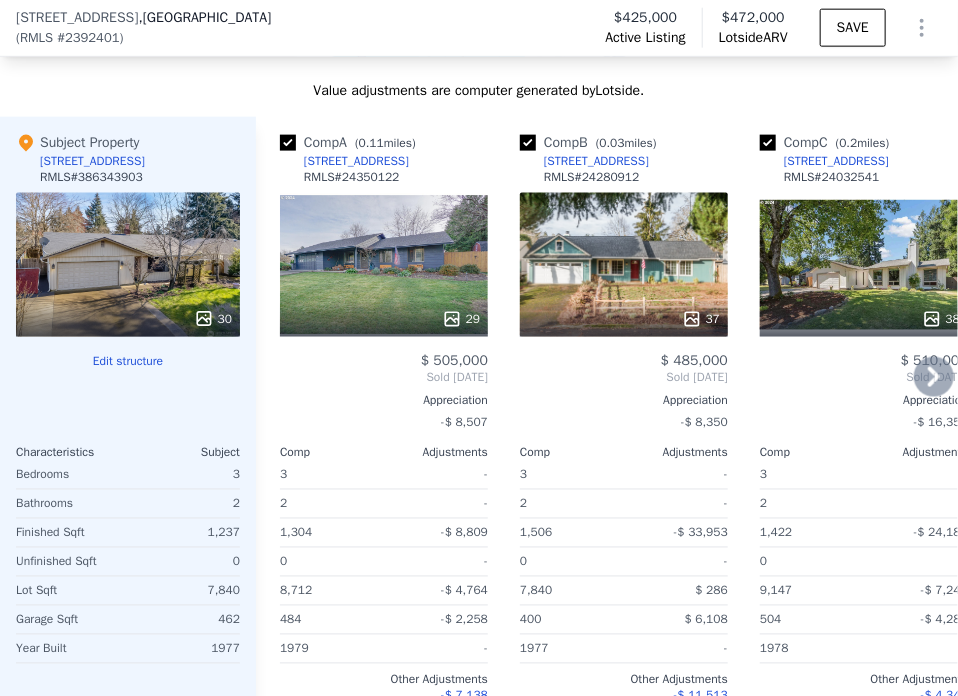 click 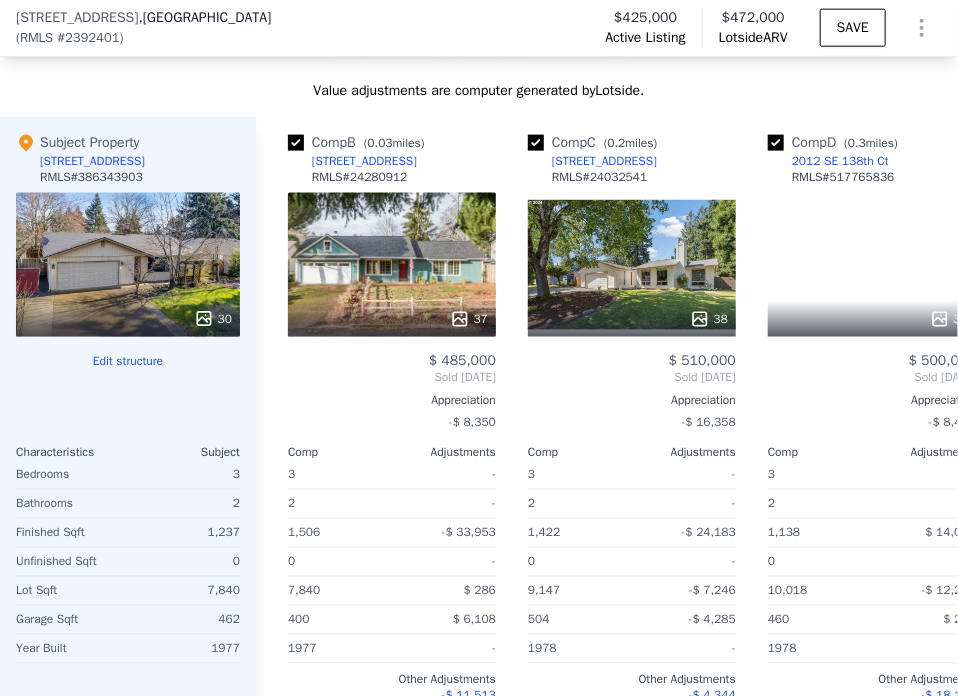 scroll, scrollTop: 0, scrollLeft: 480, axis: horizontal 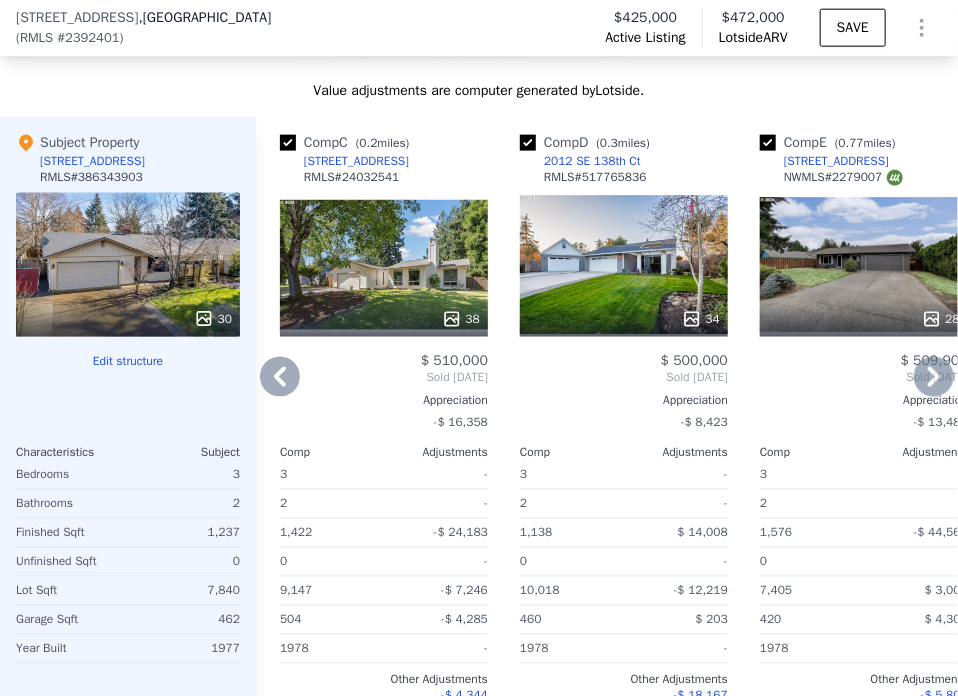 click on "RMLS  # 517765836" at bounding box center (595, 177) 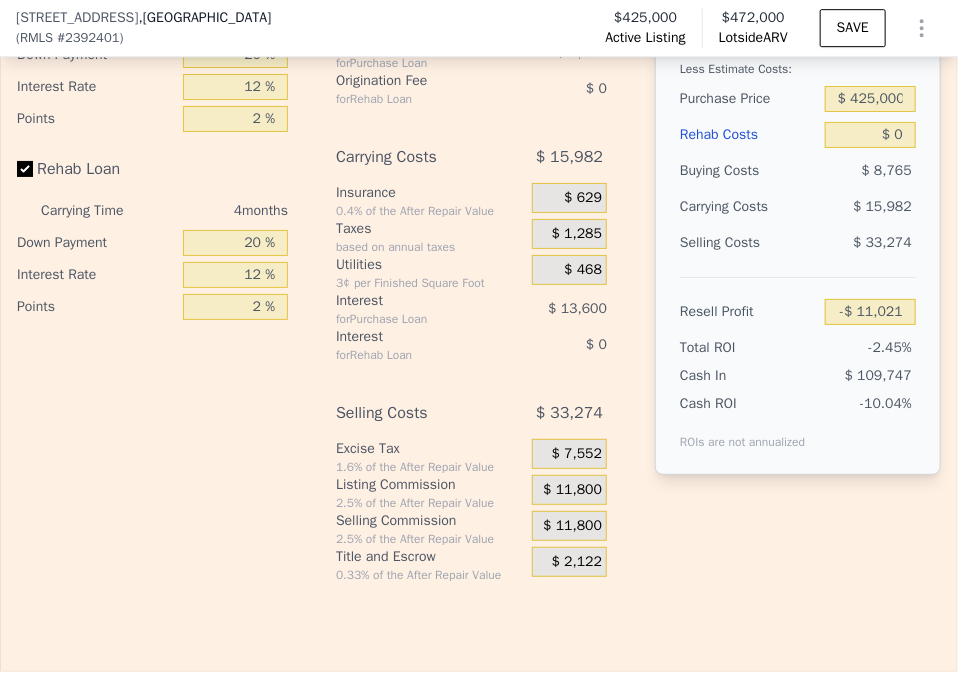 scroll, scrollTop: 3992, scrollLeft: 0, axis: vertical 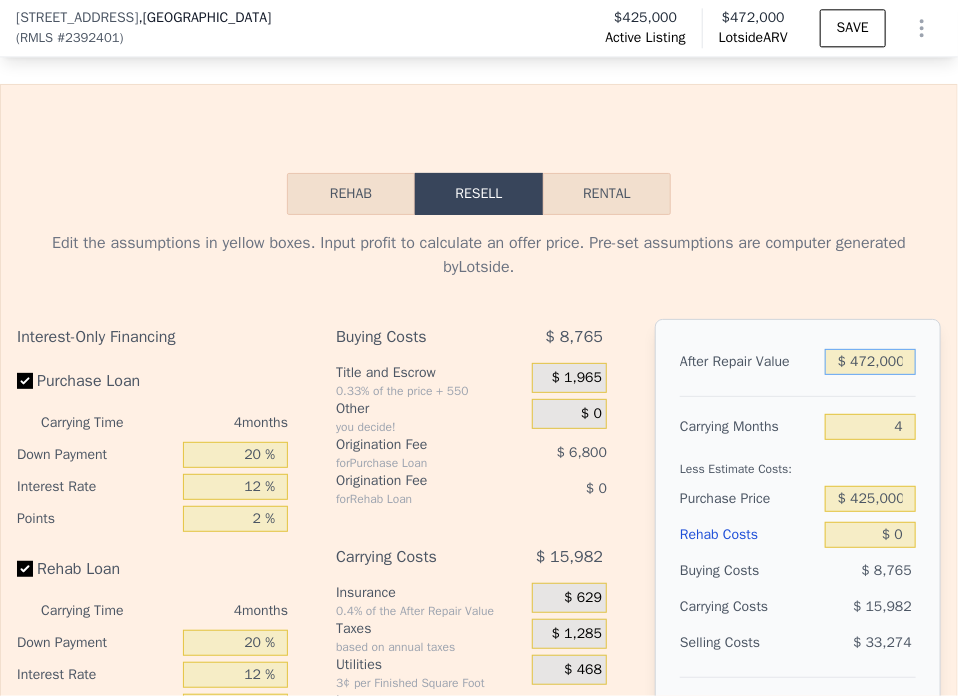 click on "$ 472,000" at bounding box center [870, 362] 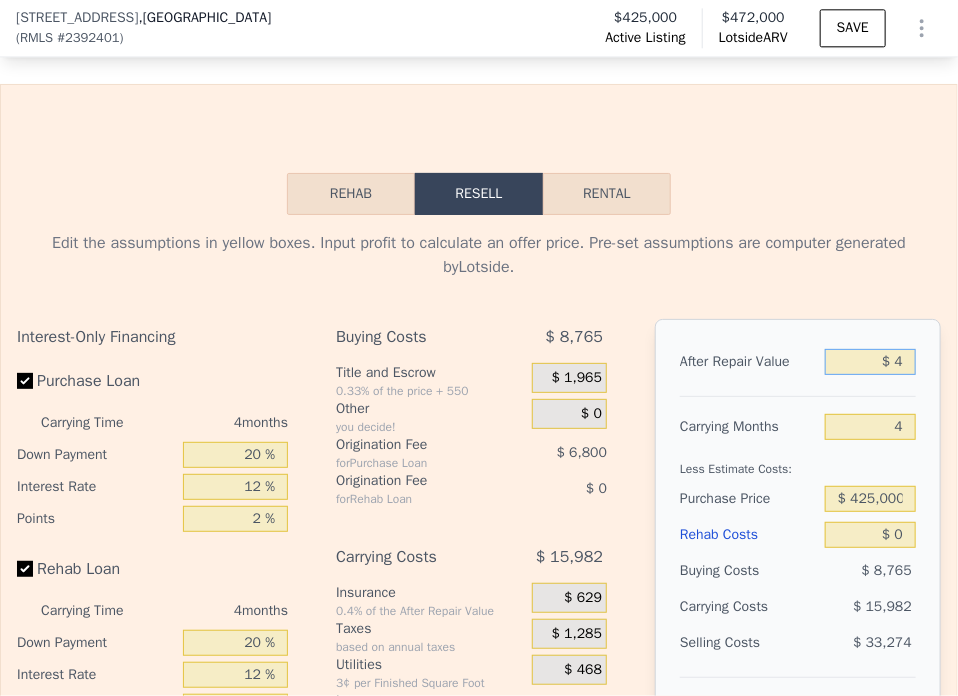 type on "$ 48" 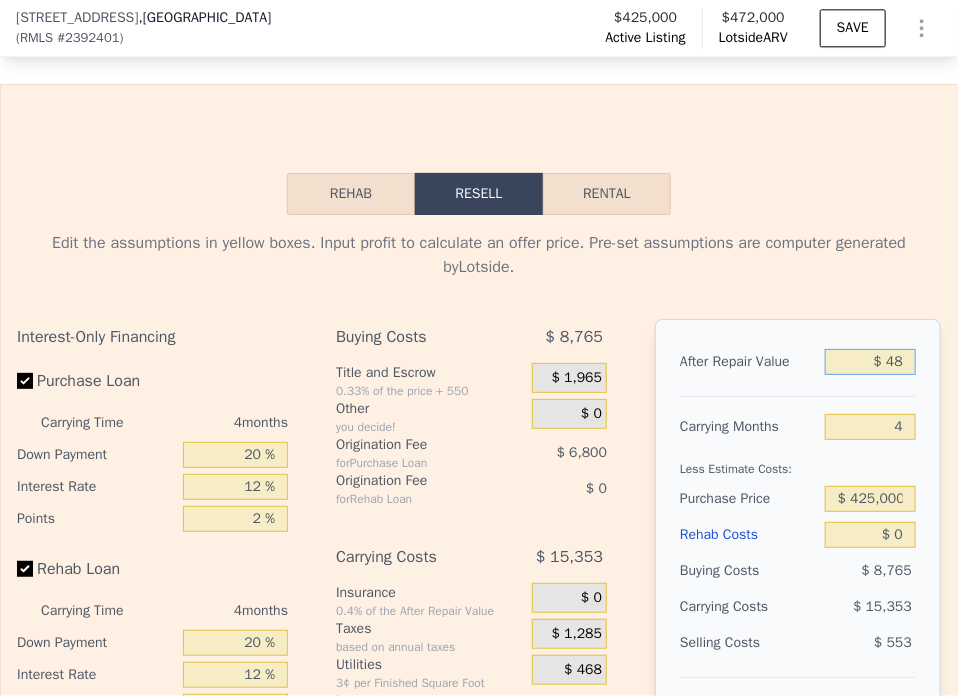 type on "-$ 449,623" 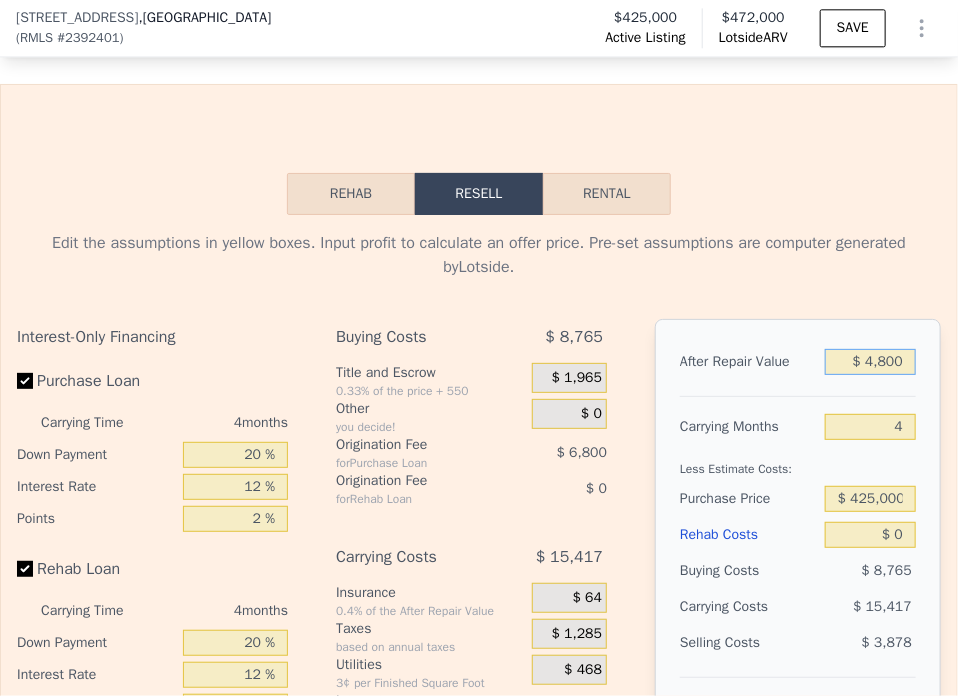 type on "$ 48,000" 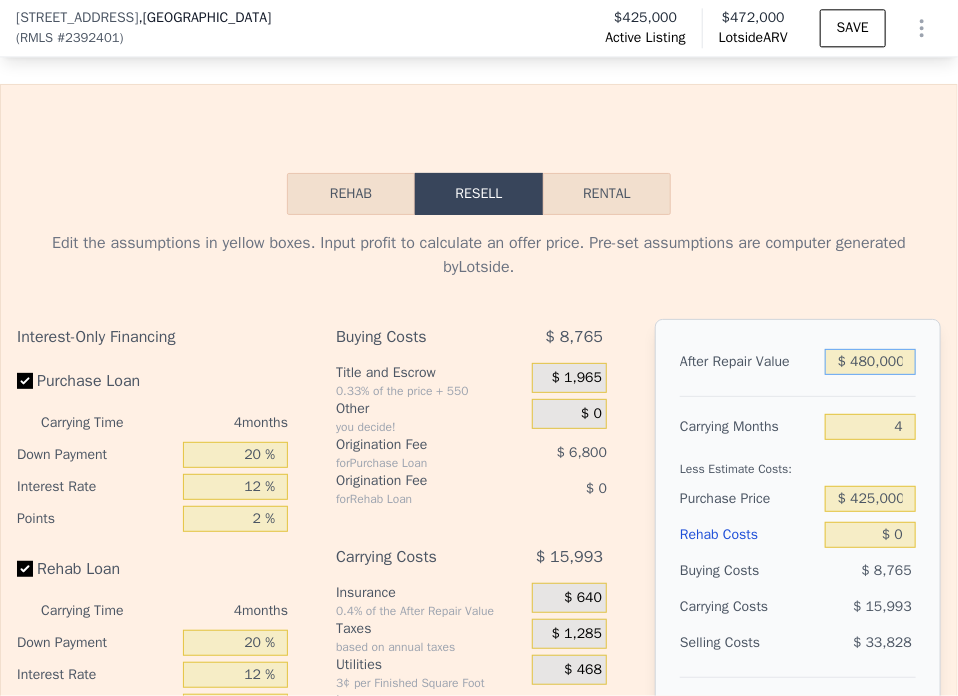 type on "$ 4,800,000" 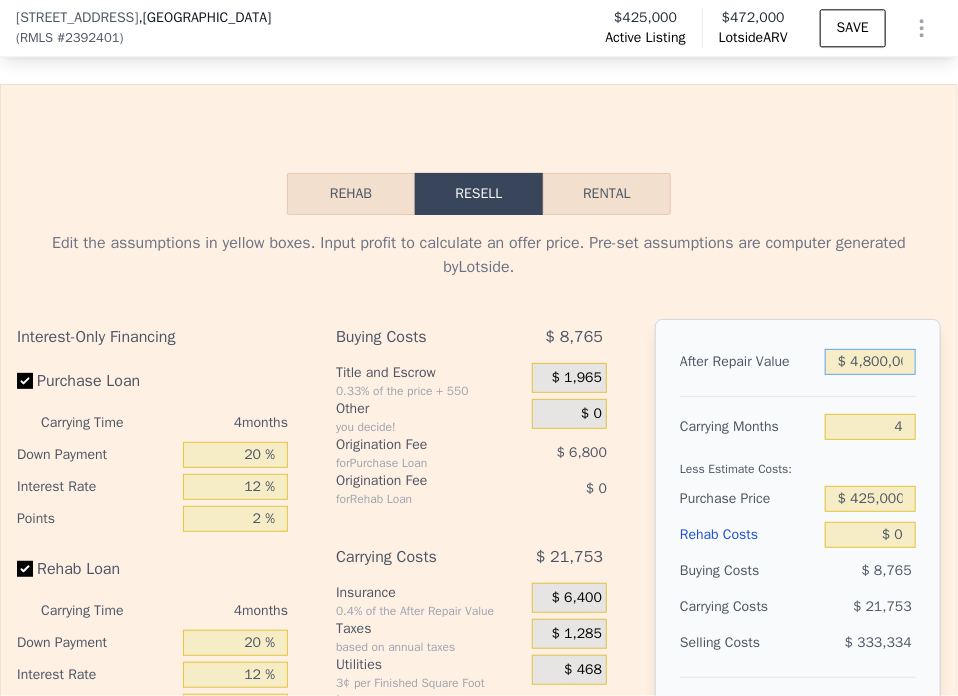 type on "$ 4,011,148" 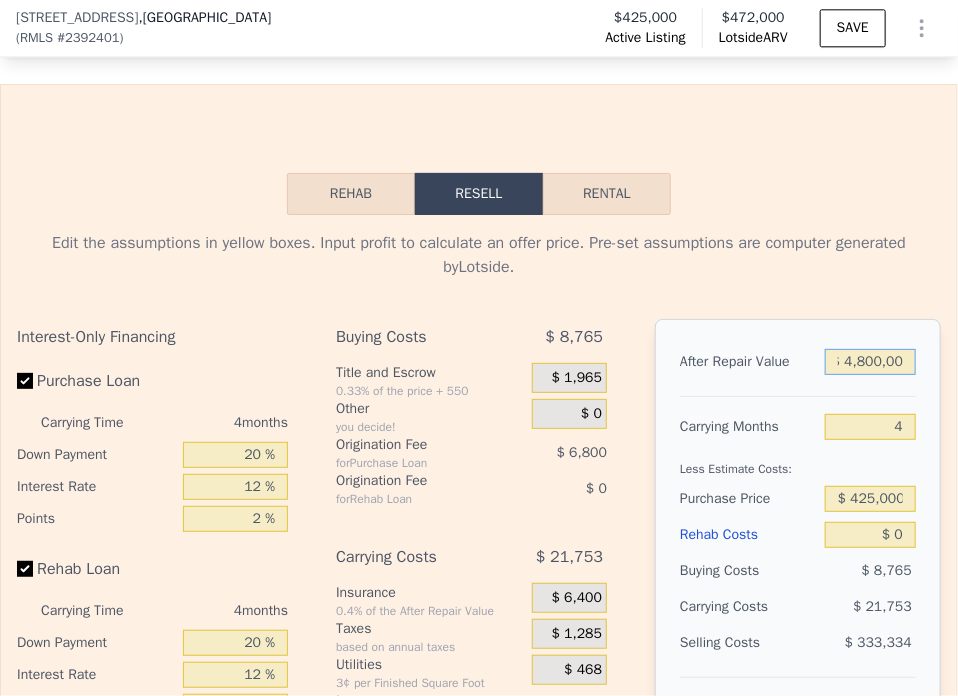 type on "$ 480,000" 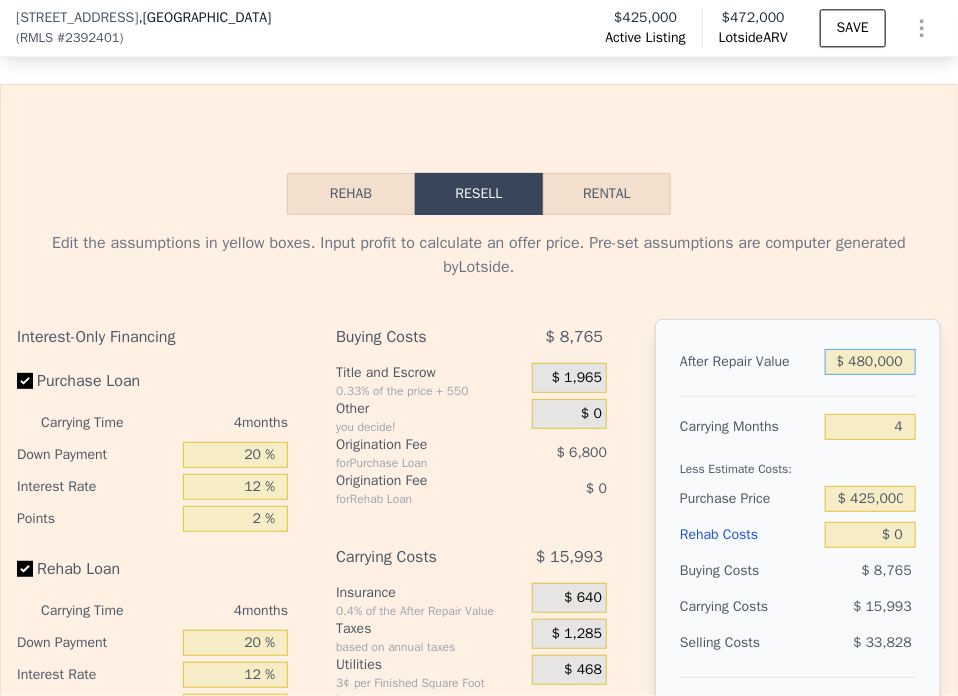 type on "-$ 3,586" 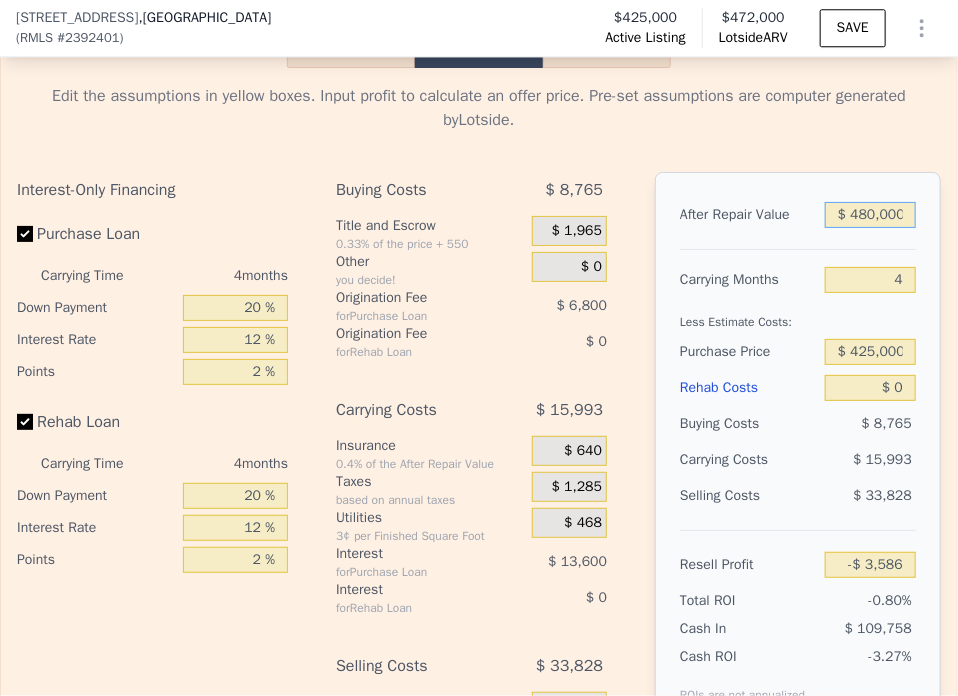 scroll, scrollTop: 4192, scrollLeft: 0, axis: vertical 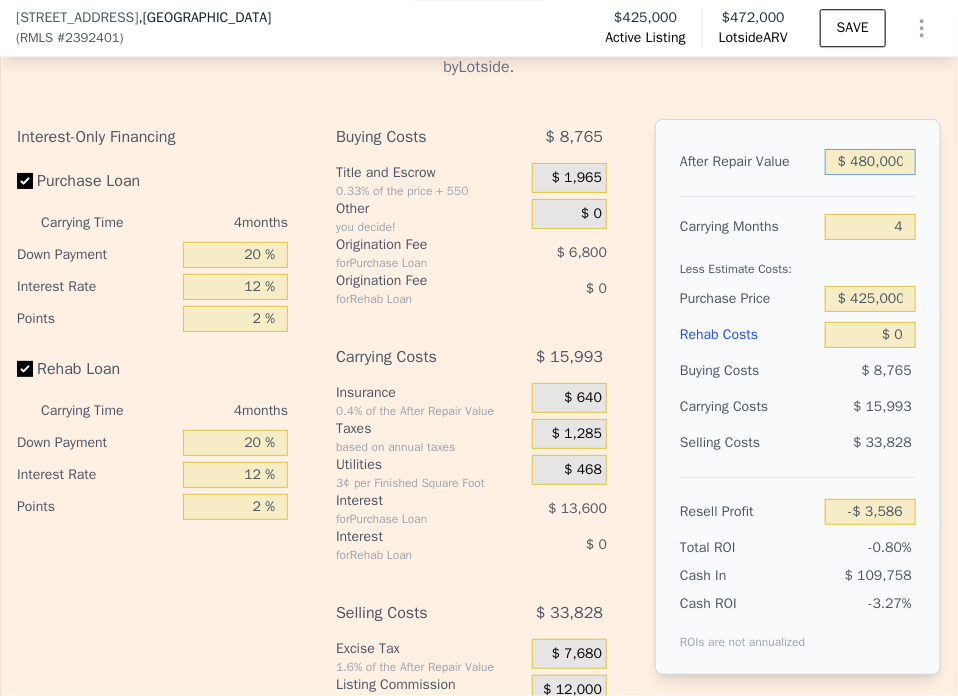 type on "$ 480,000" 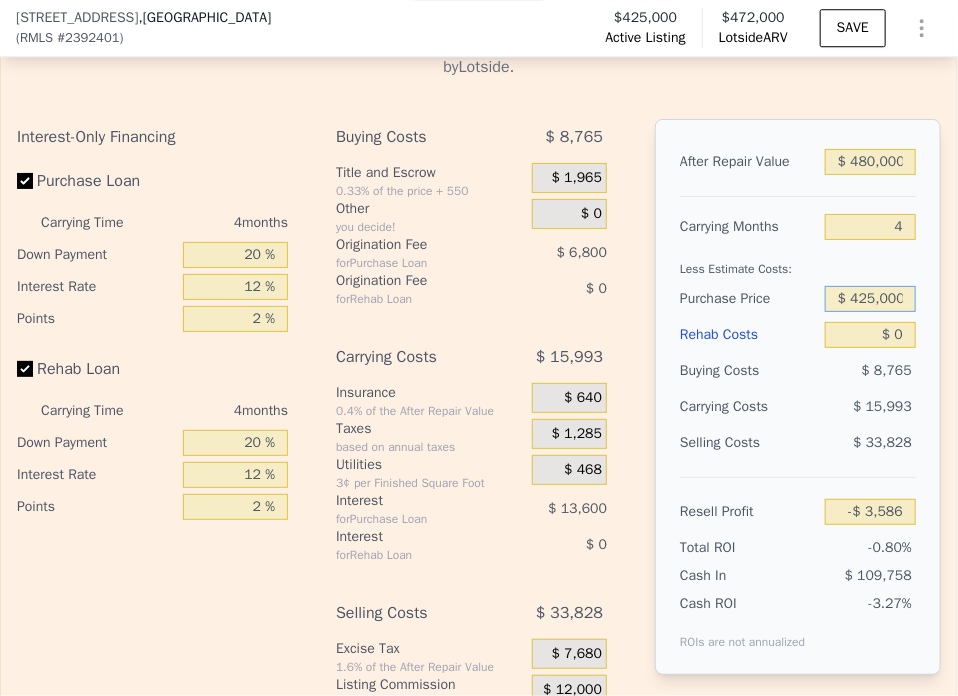 click on "$ 425,000" at bounding box center (870, 299) 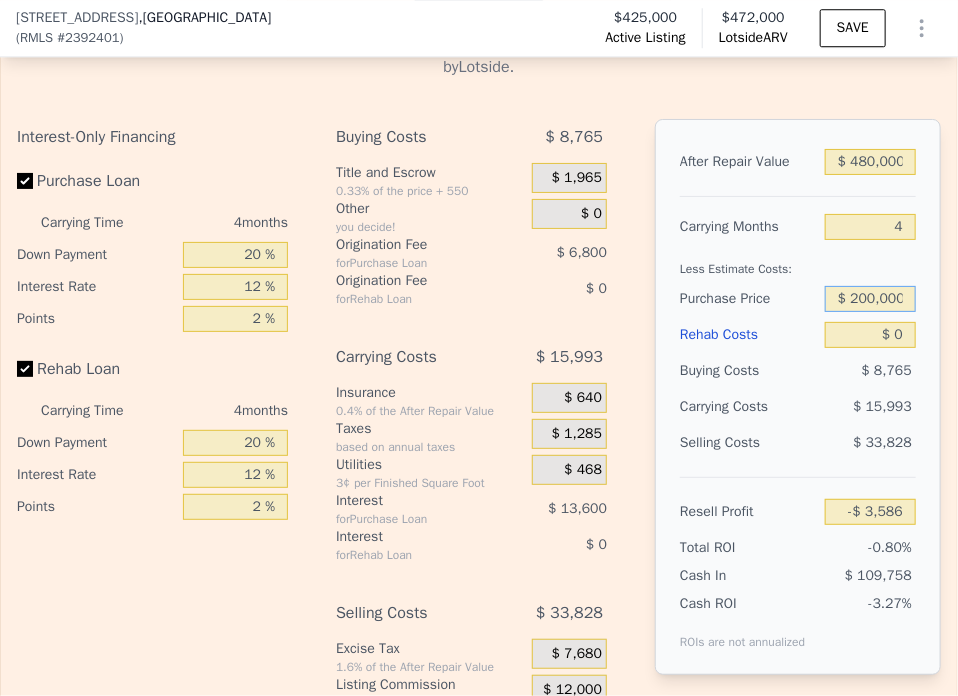 type on "$ 200,000" 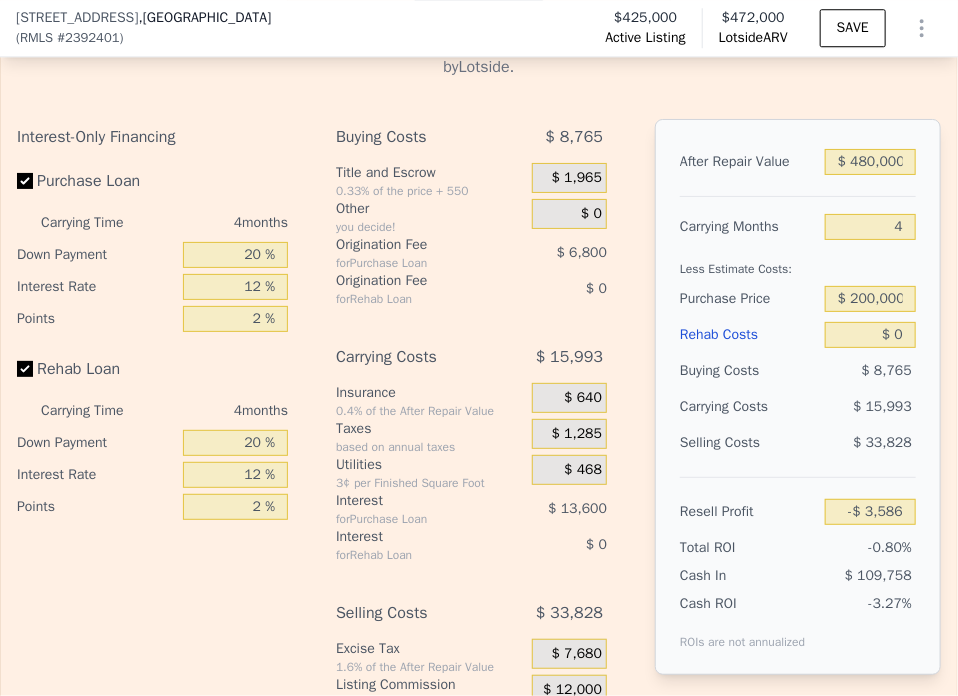 click on "Buying Costs" at bounding box center [748, 371] 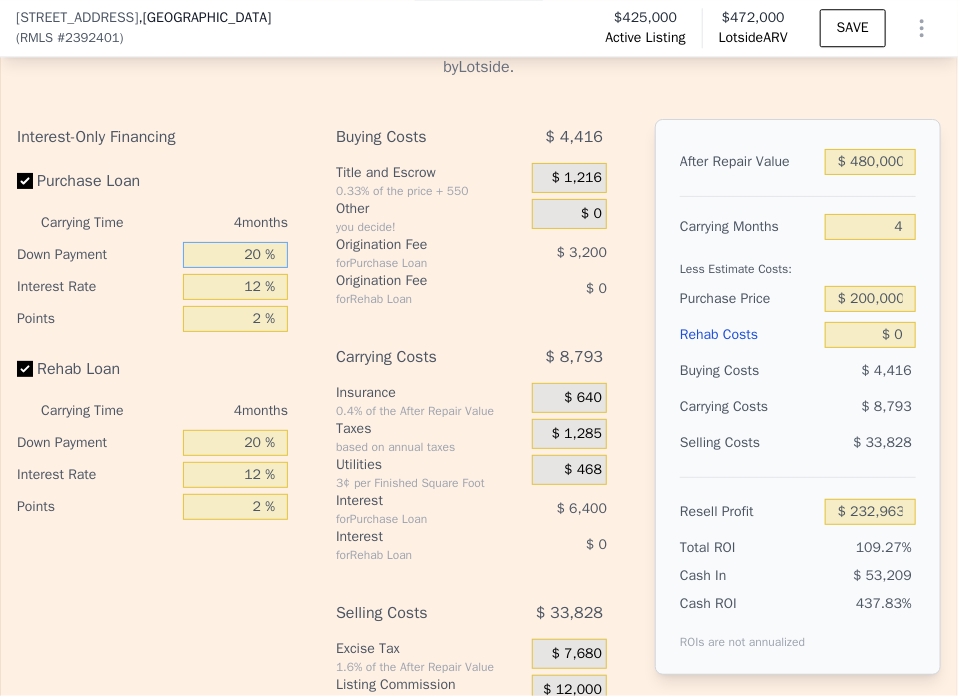 click on "20 %" at bounding box center (235, 255) 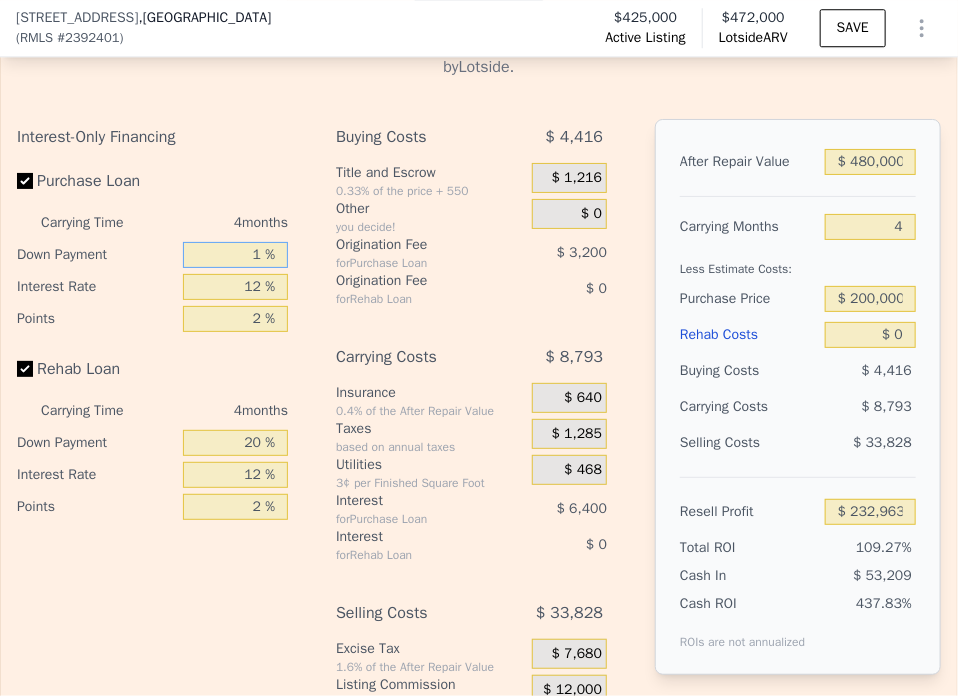 type on "$ 230,683" 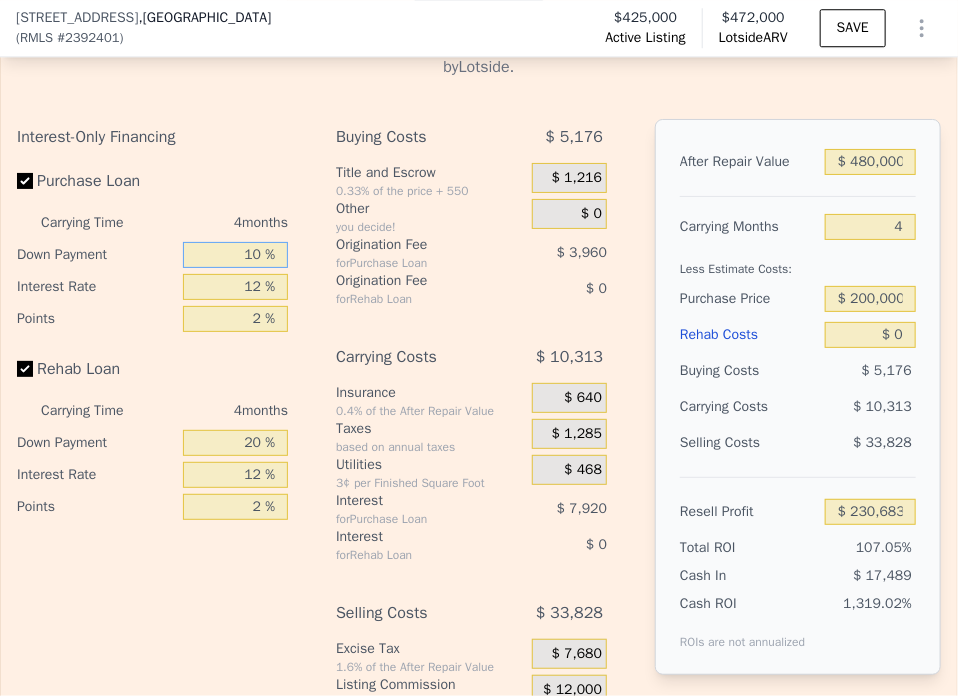 type on "10 %" 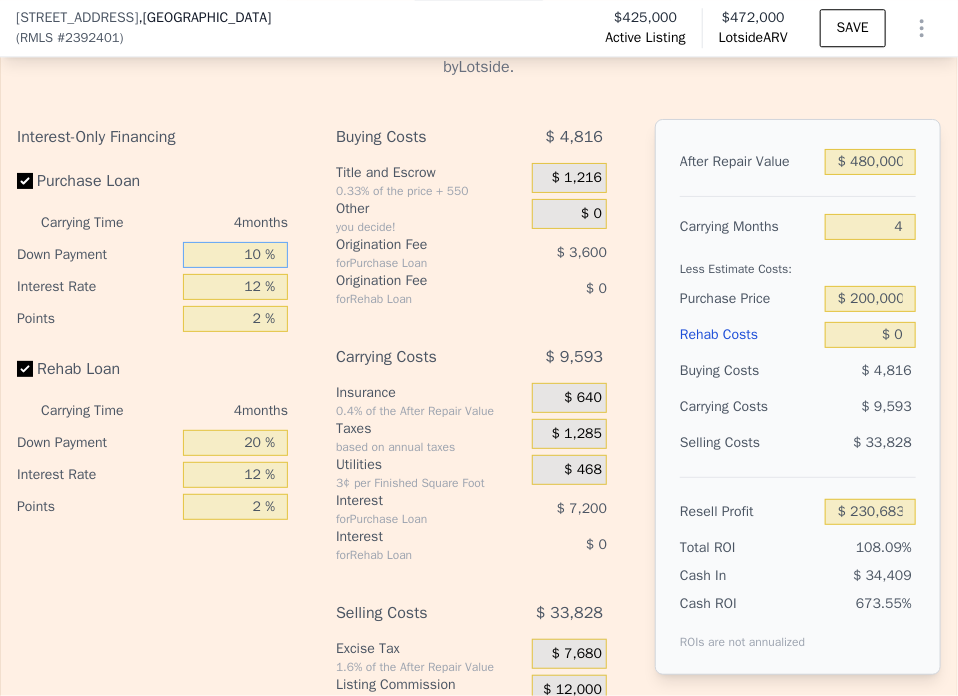 type on "$ 231,763" 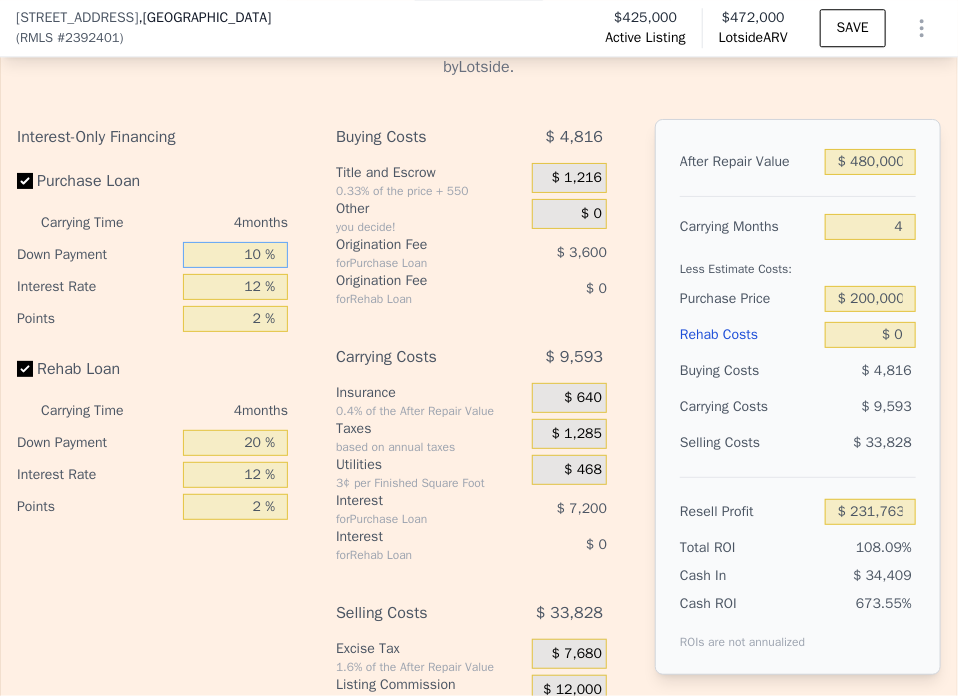 type on "10 %" 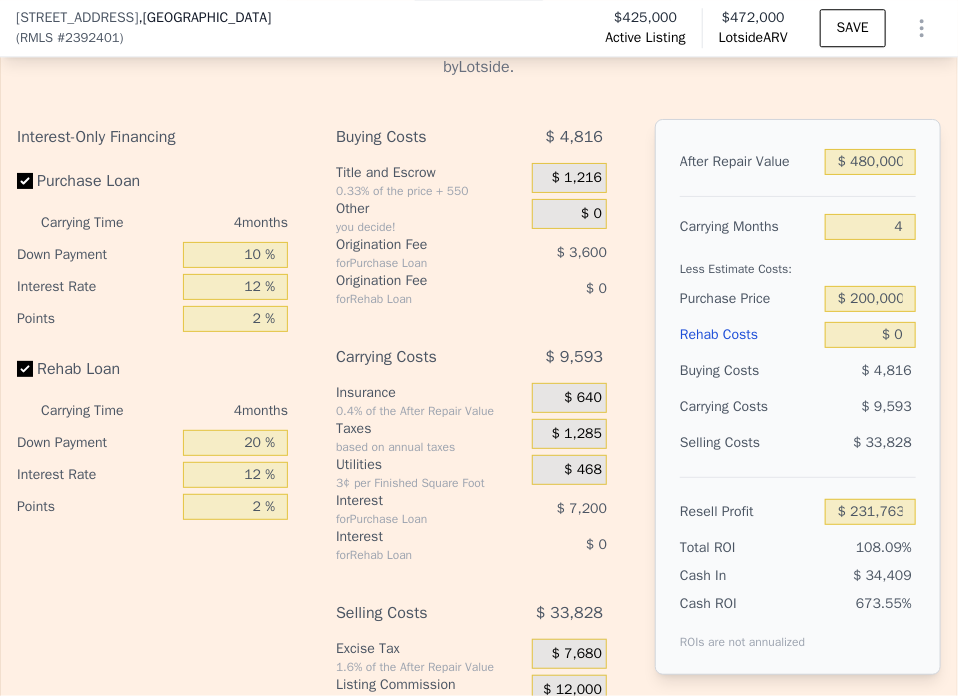 click on "12 %" at bounding box center (235, 287) 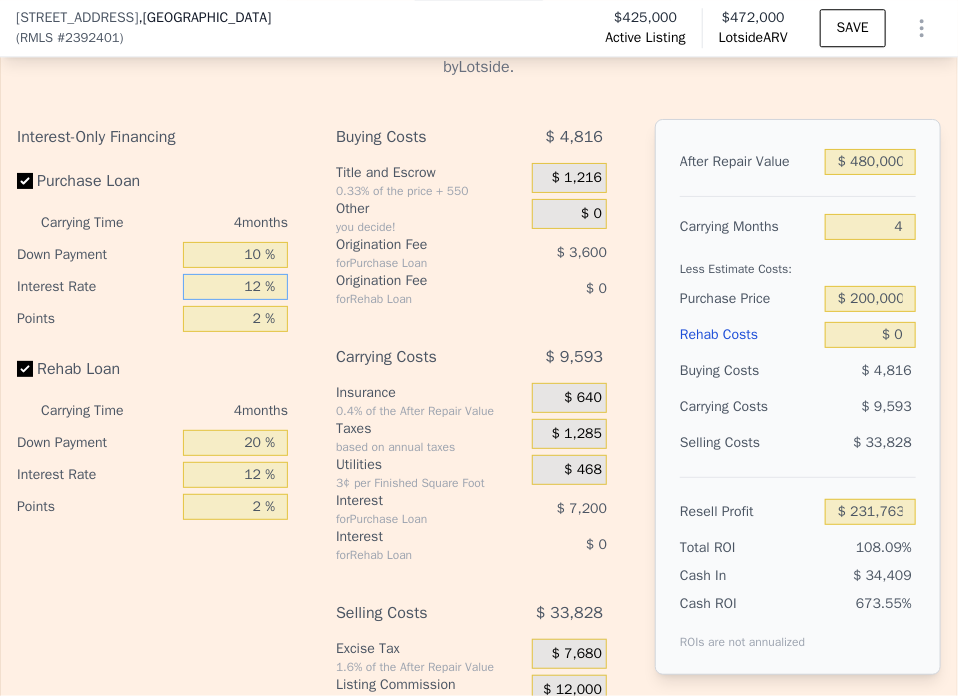 click on "12 %" at bounding box center (235, 287) 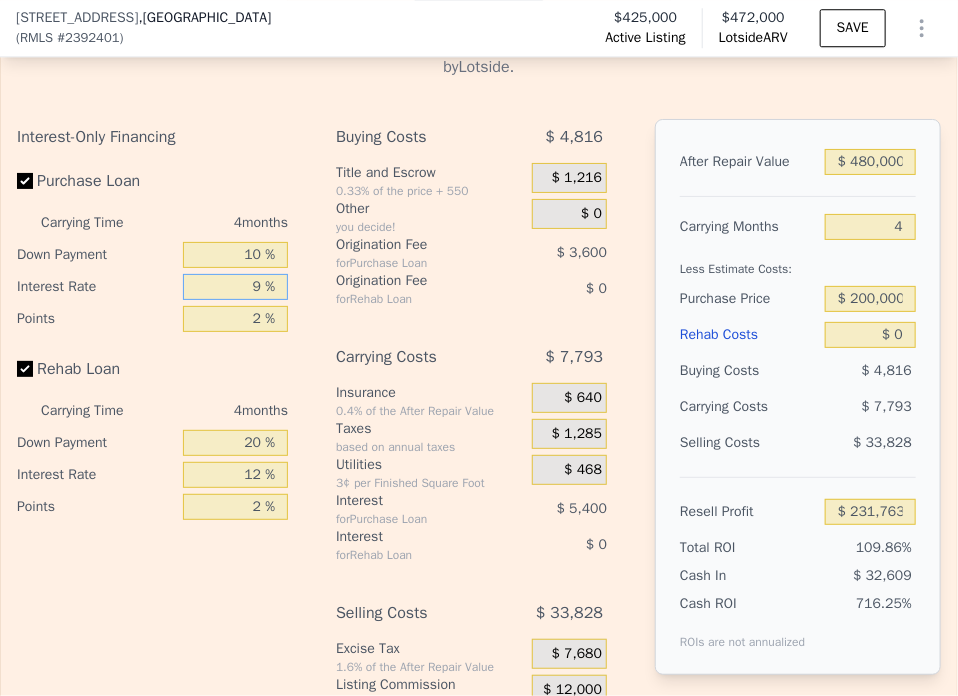 type on "$ 233,563" 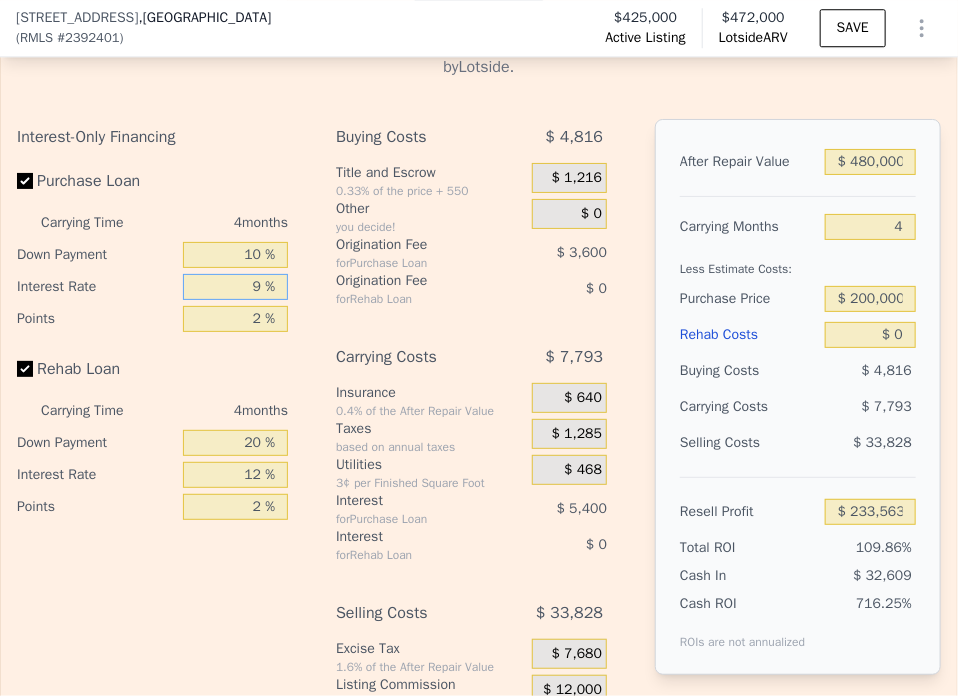 type on "9 %" 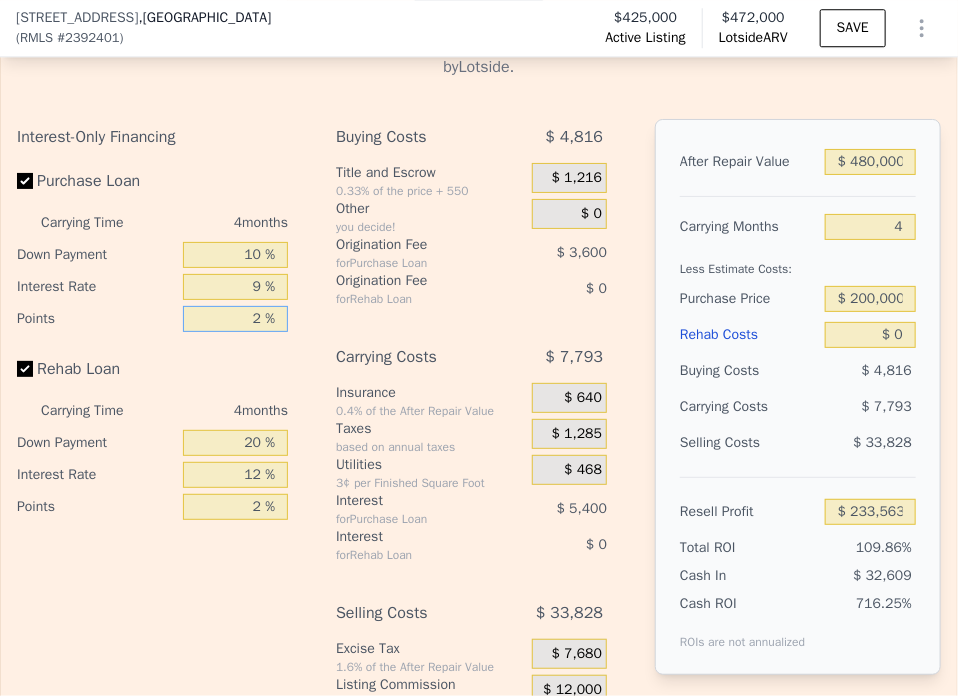click on "2 %" at bounding box center [235, 319] 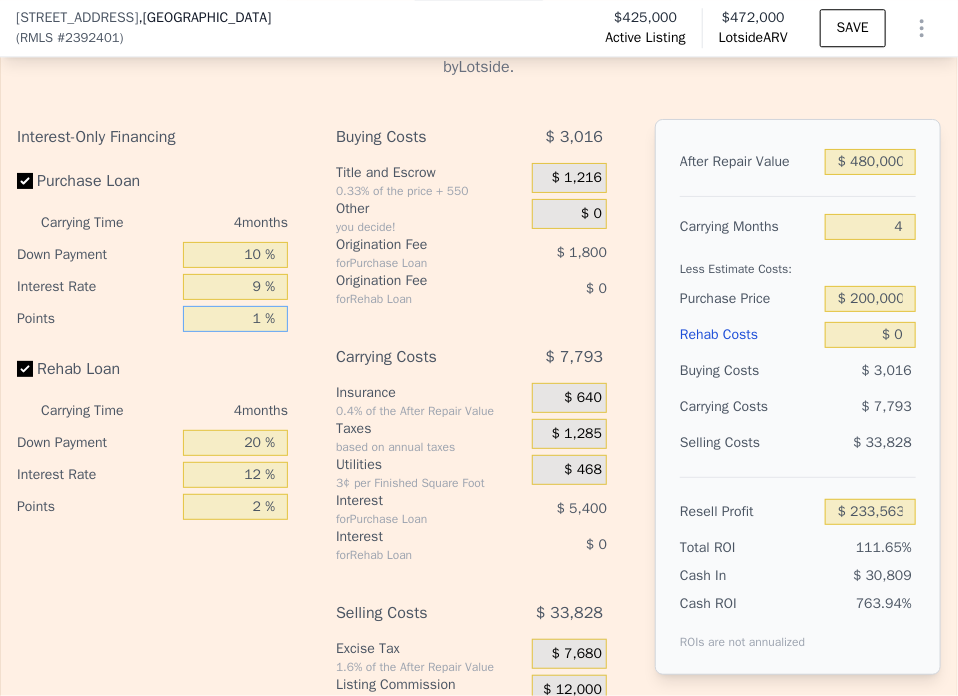 type on "$ 235,363" 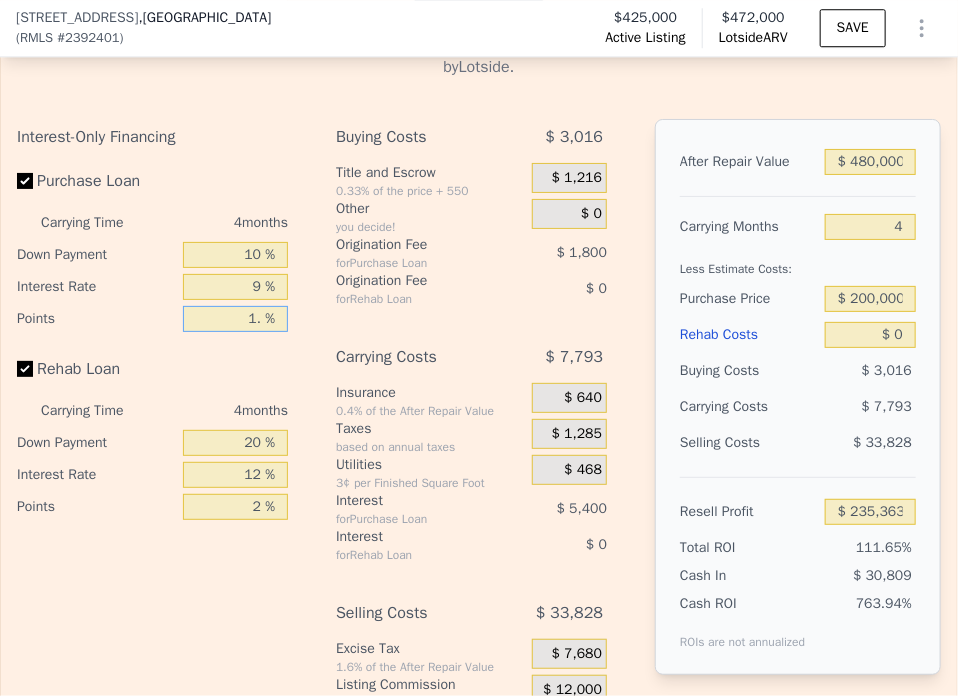 type on "1.5 %" 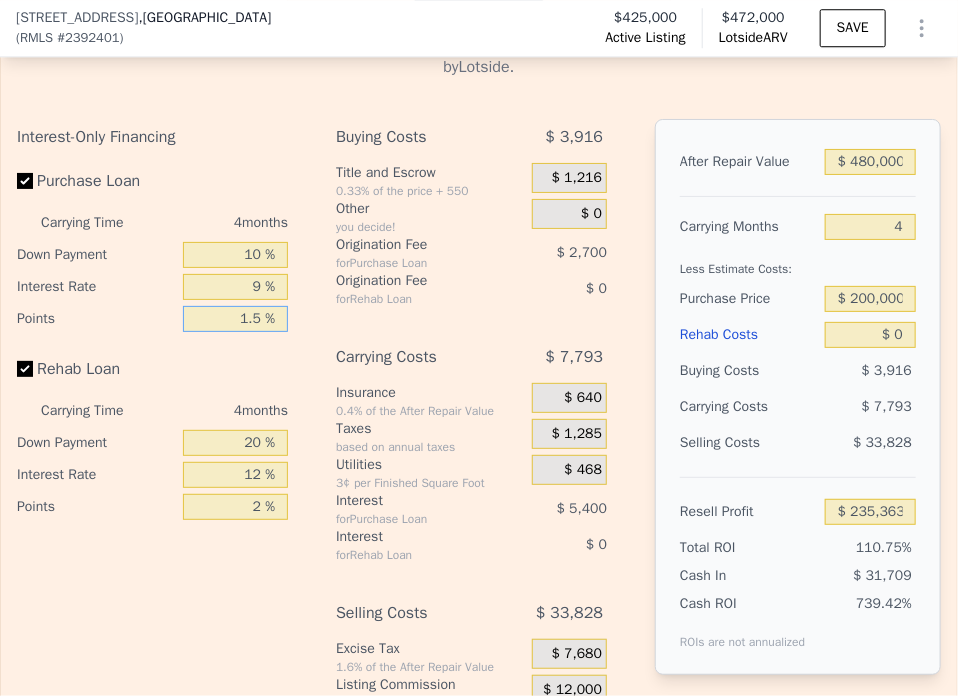 type on "$ 234,463" 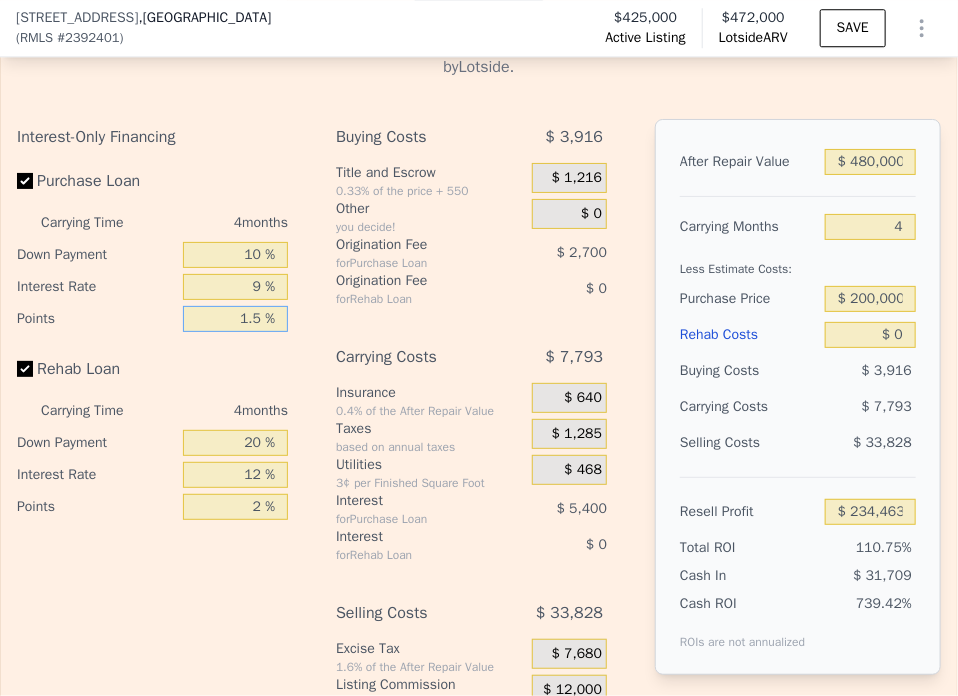 type on "1.5 %" 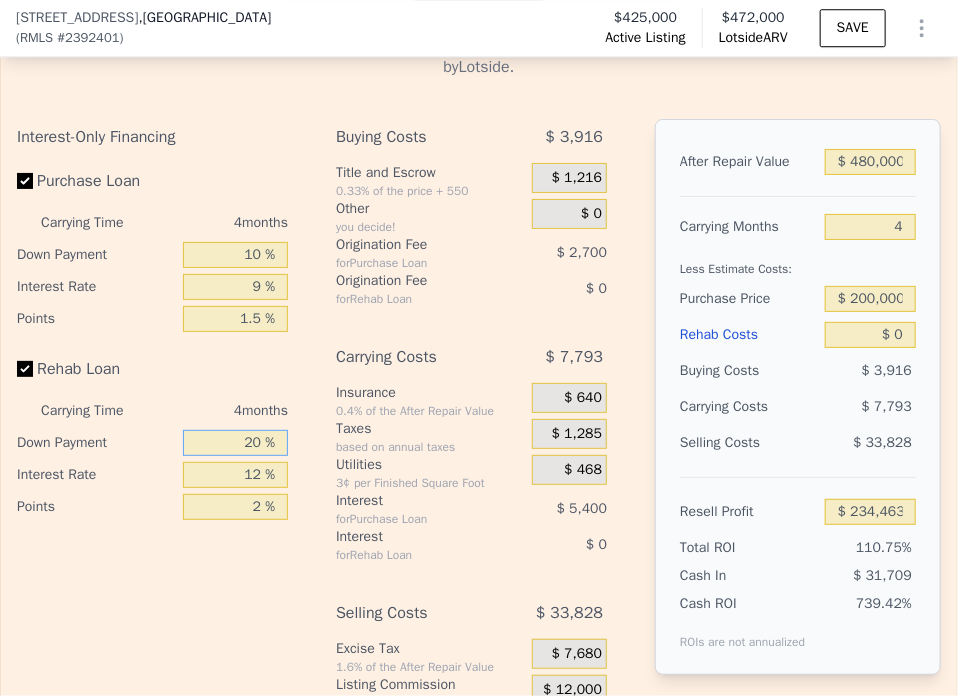 click on "20 %" at bounding box center [235, 443] 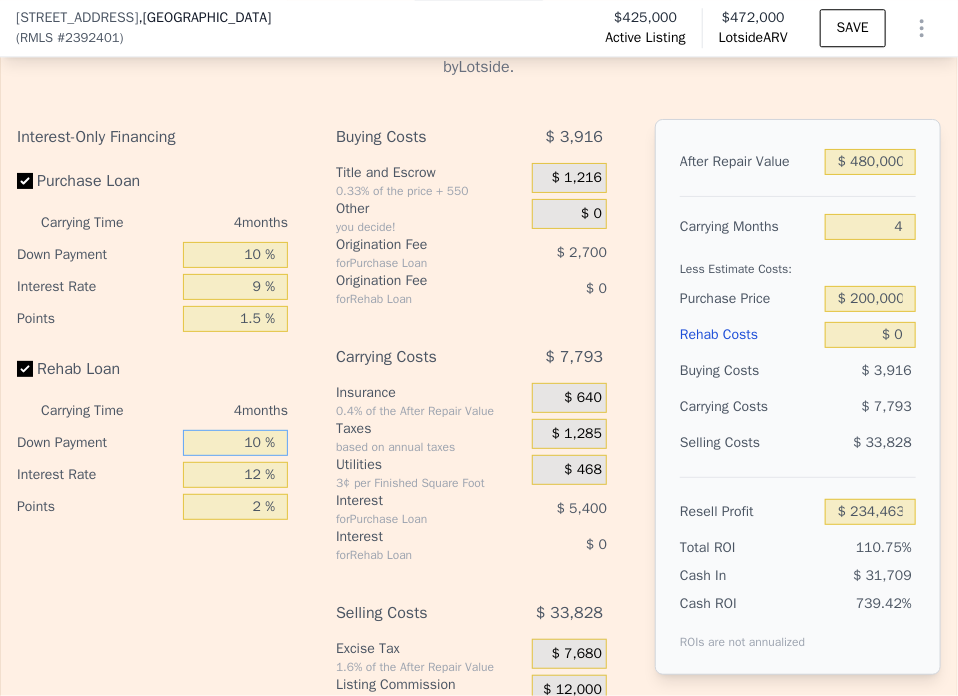 type on "10 %" 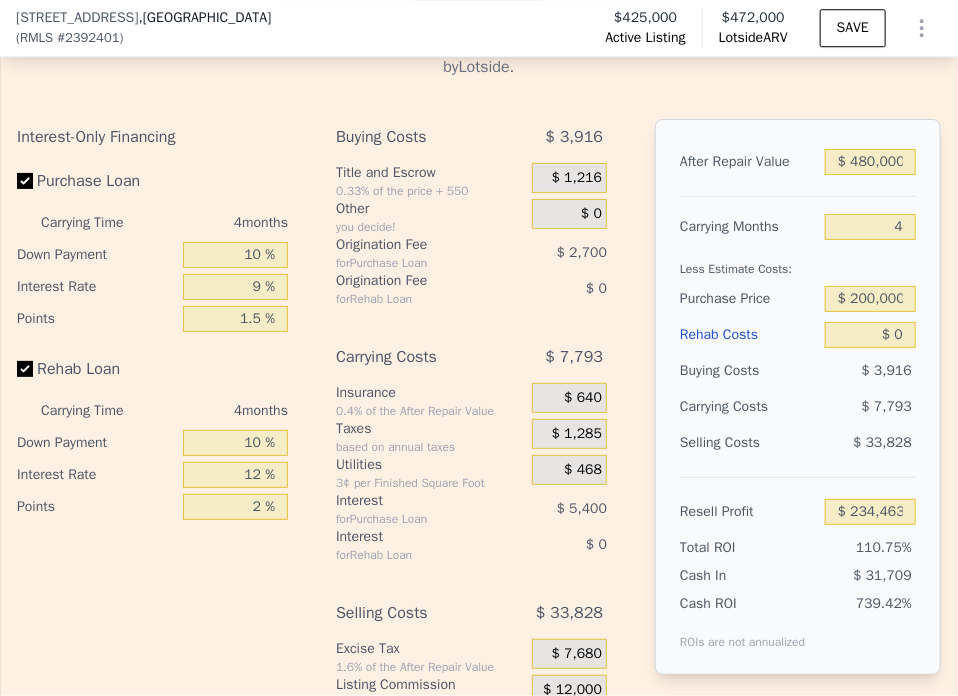 click on "12 %" at bounding box center [235, 475] 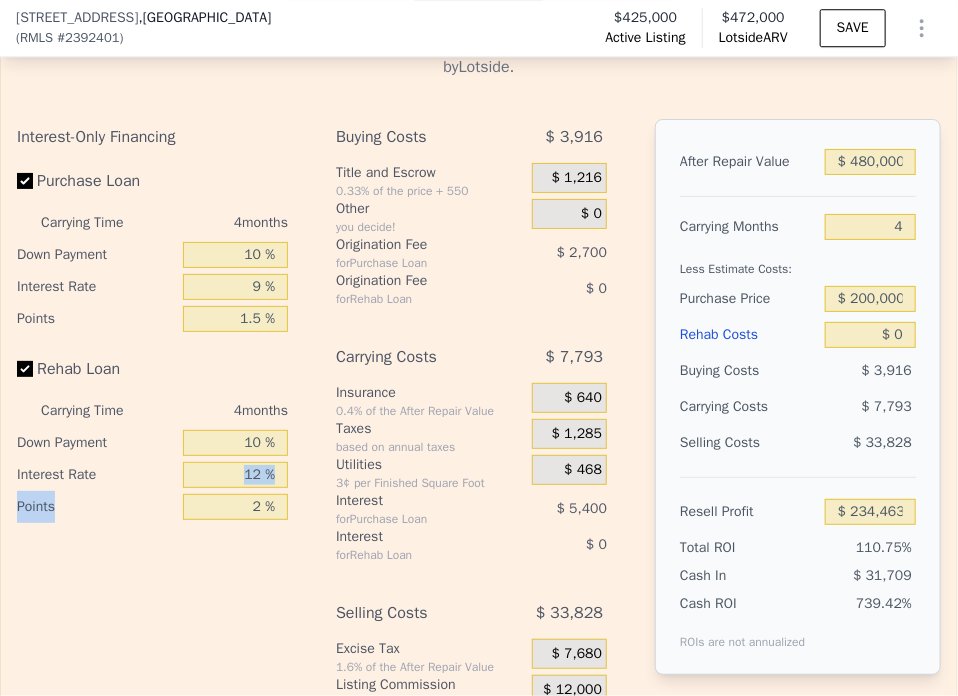 click on "12 %" at bounding box center [235, 475] 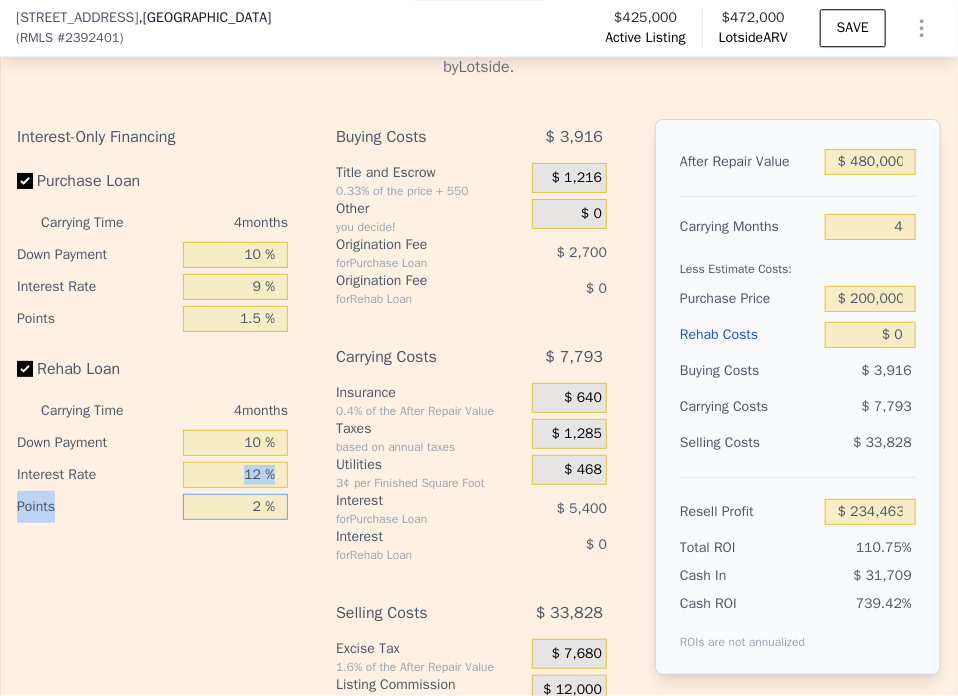 click on "2 %" at bounding box center (235, 507) 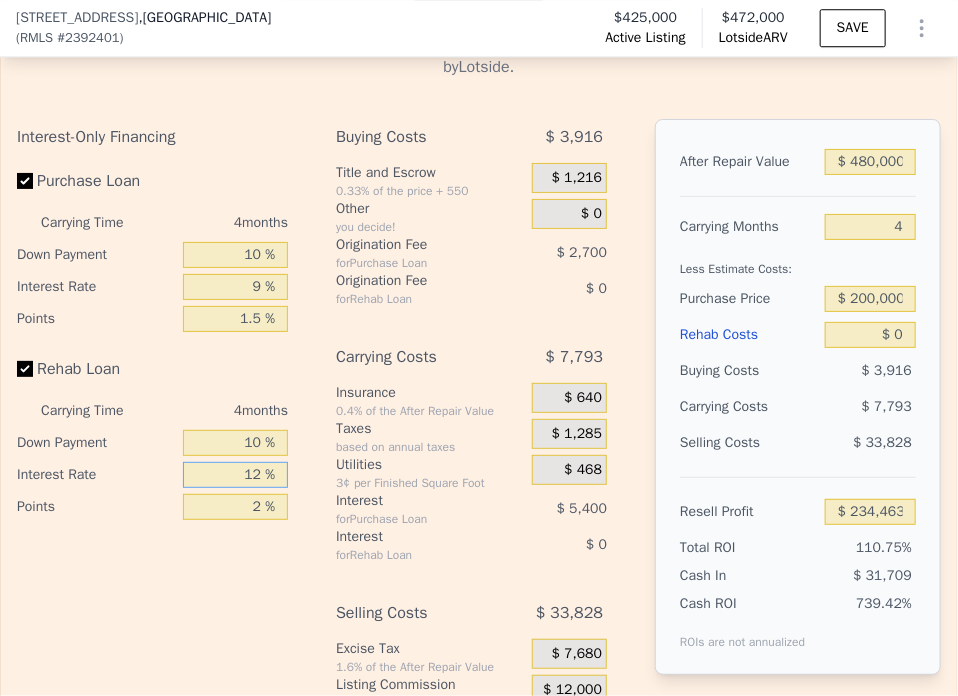 click on "12 %" at bounding box center (235, 475) 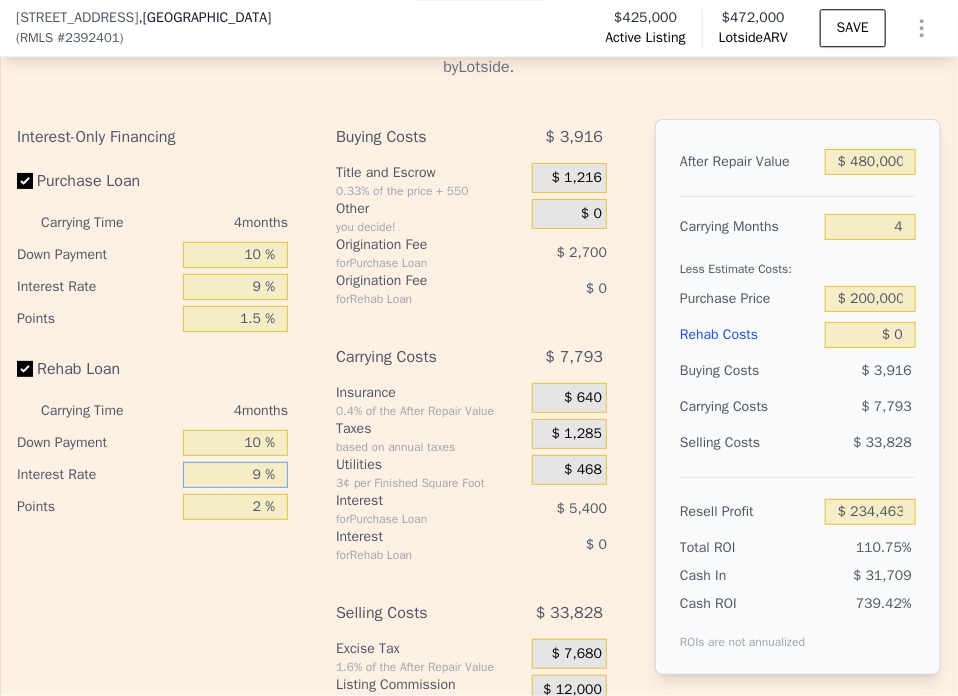 type on "9 %" 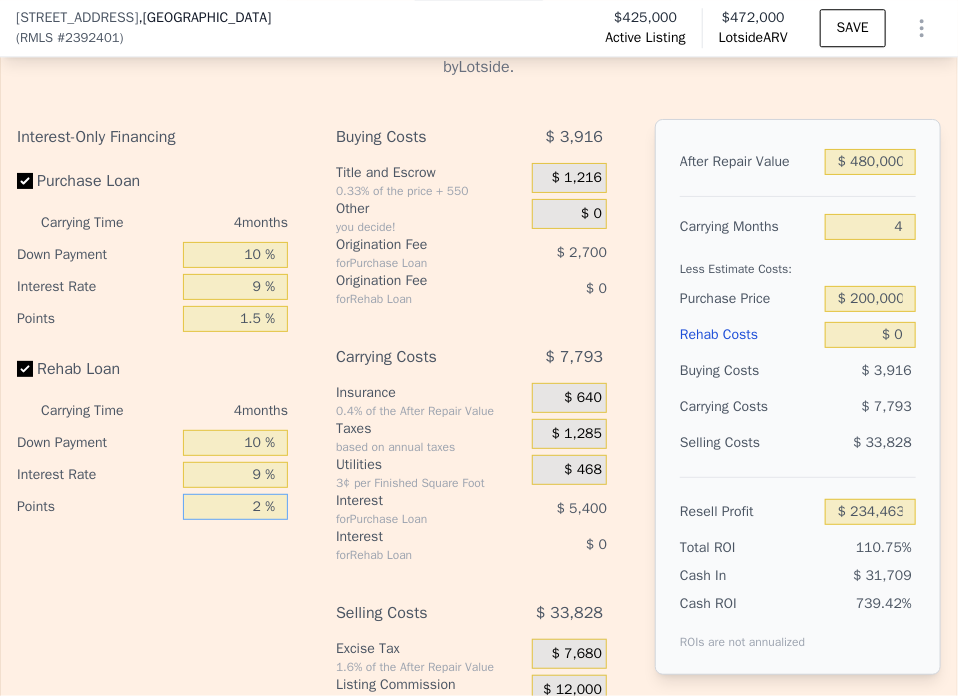 click on "2 %" at bounding box center (235, 507) 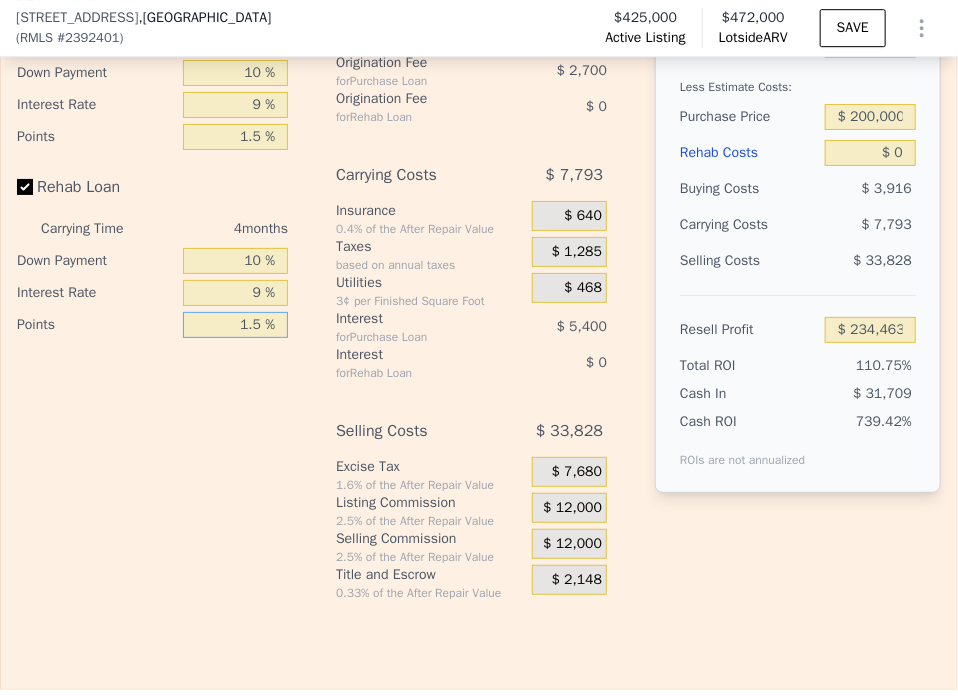 scroll, scrollTop: 4392, scrollLeft: 0, axis: vertical 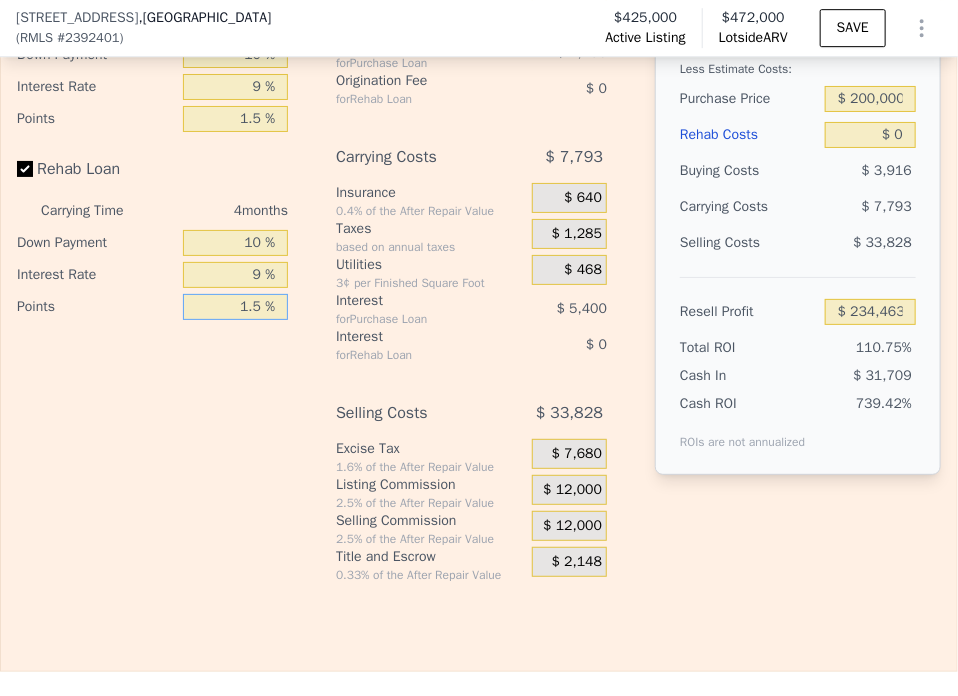 type on "1.5 %" 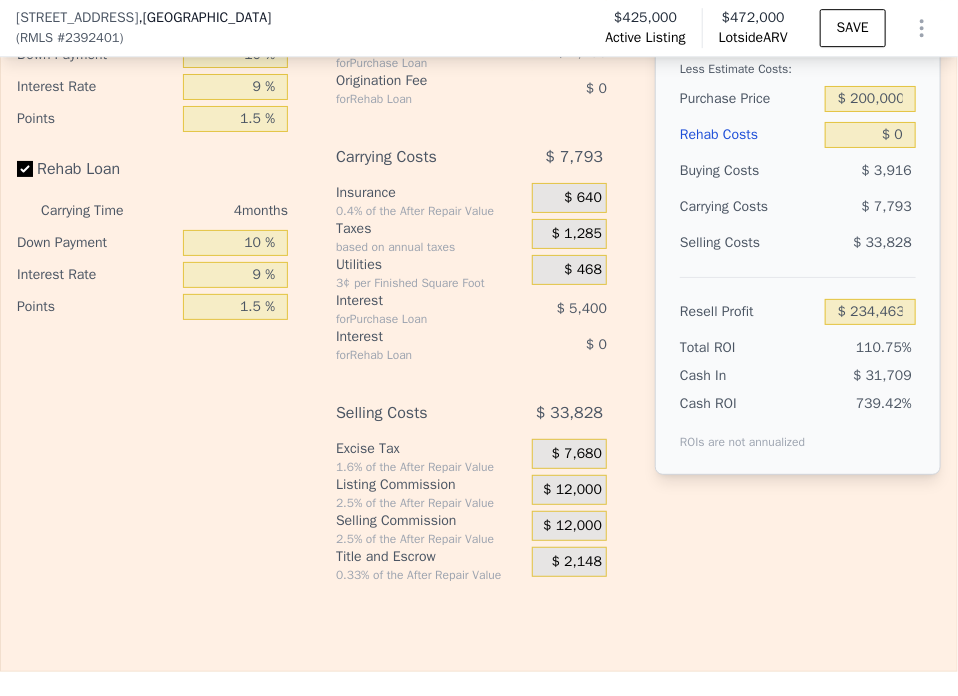 click on "$ 12,000" at bounding box center (572, 490) 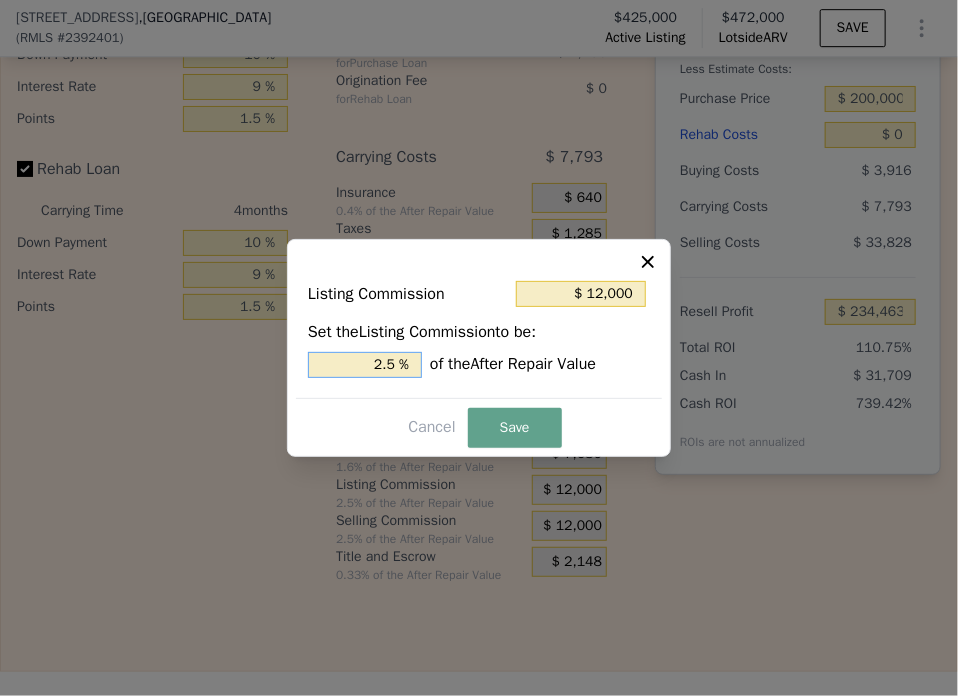 drag, startPoint x: 381, startPoint y: 371, endPoint x: 368, endPoint y: 371, distance: 13 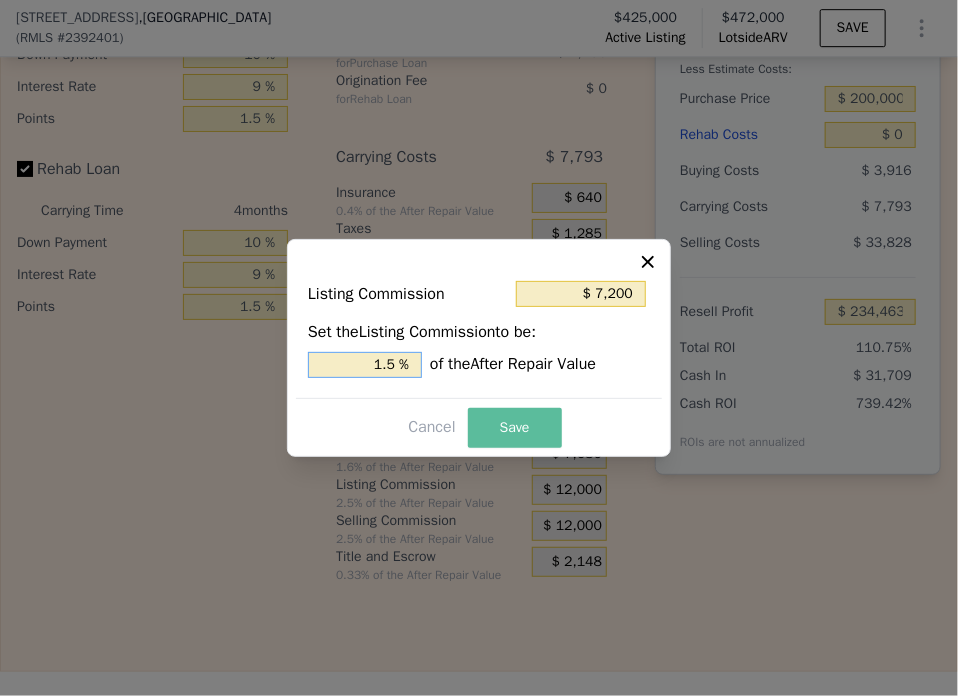 type on "1.5 %" 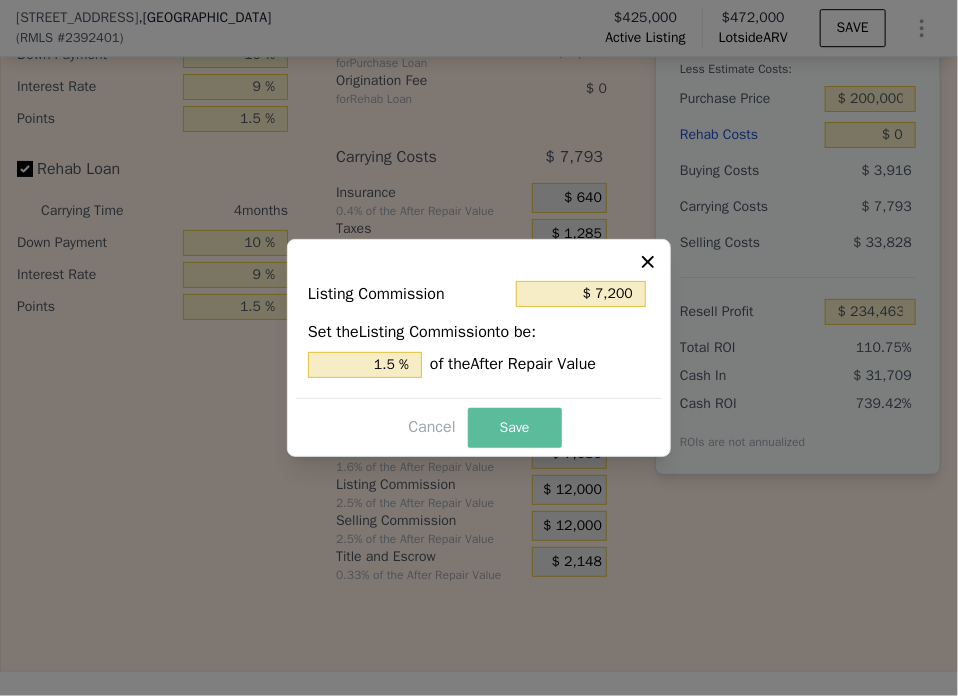 click on "Save" at bounding box center (515, 428) 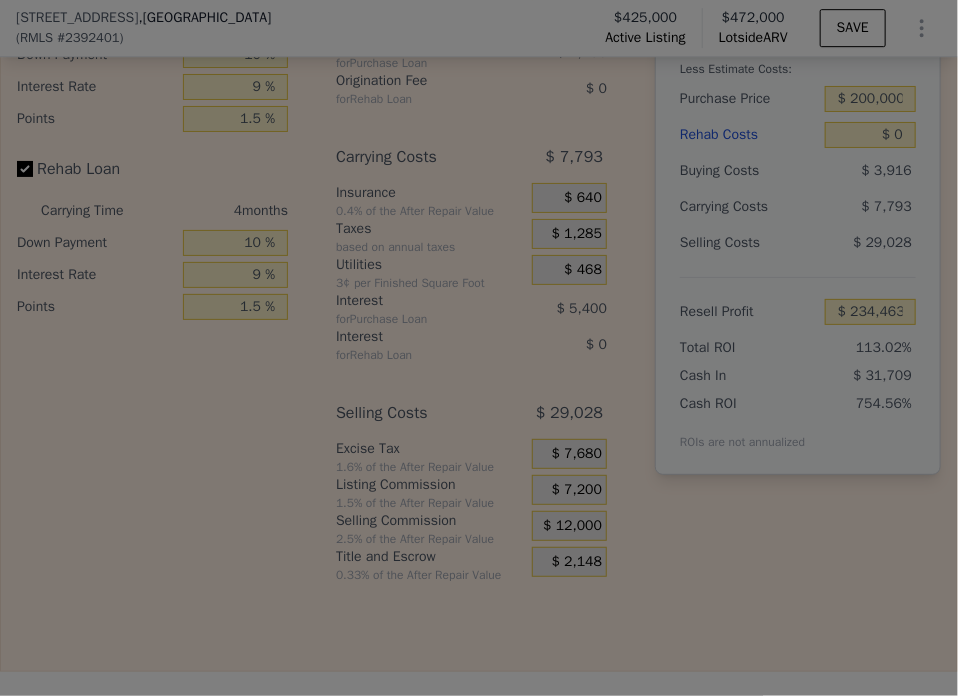 type on "$ 239,263" 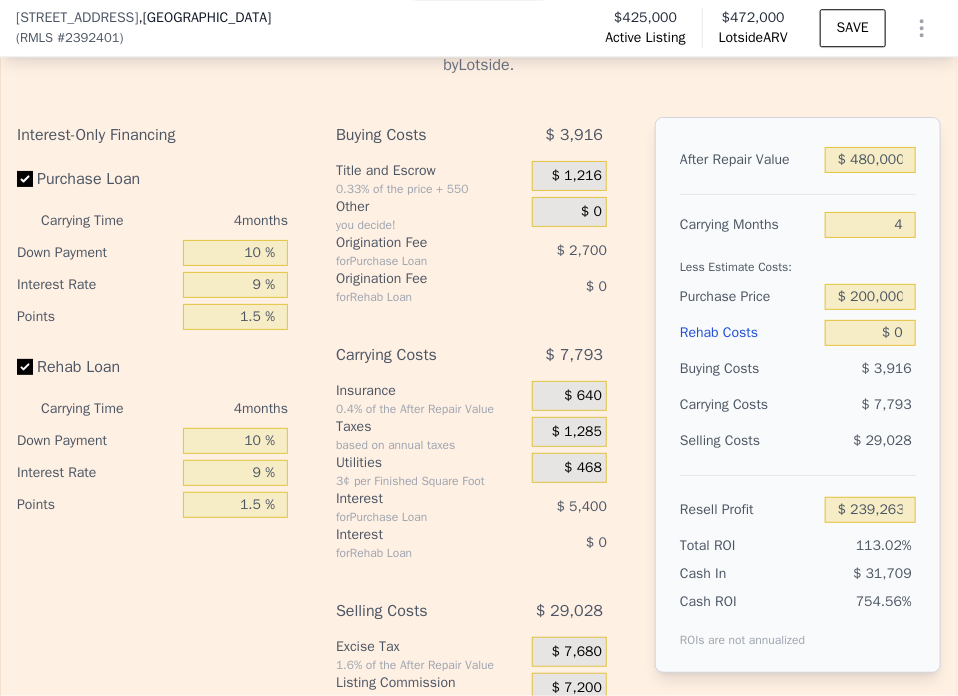 scroll, scrollTop: 4192, scrollLeft: 0, axis: vertical 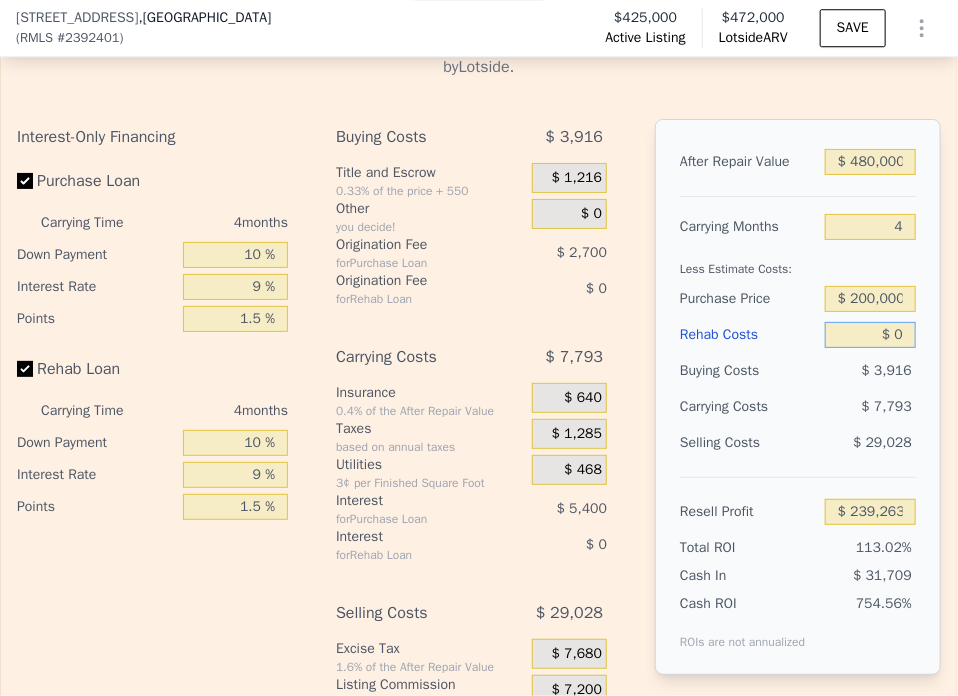 drag, startPoint x: 896, startPoint y: 364, endPoint x: 866, endPoint y: 358, distance: 30.594116 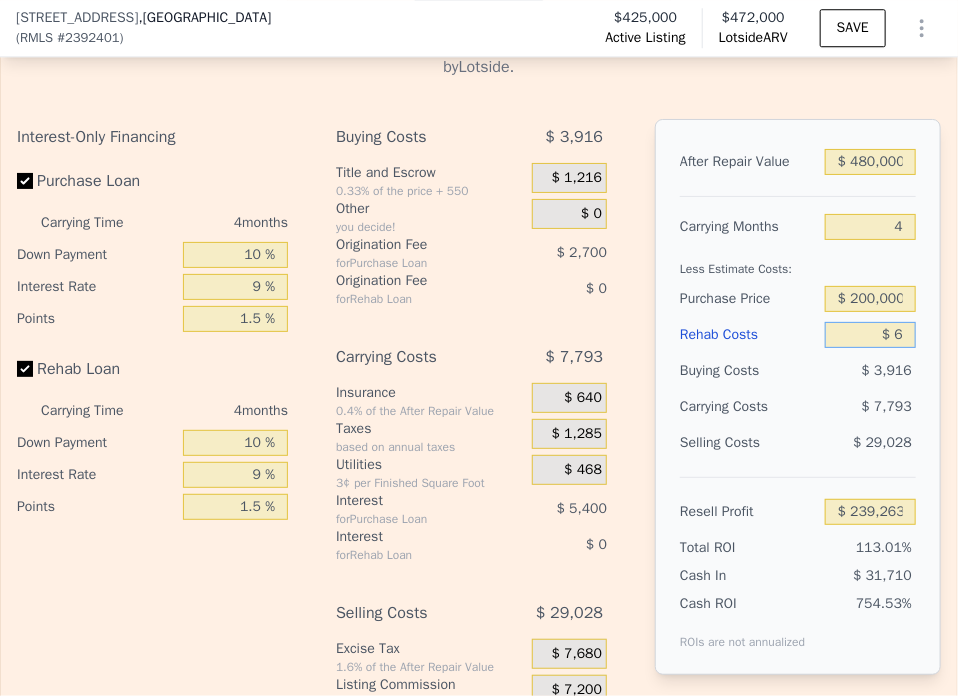 type on "$ 239,257" 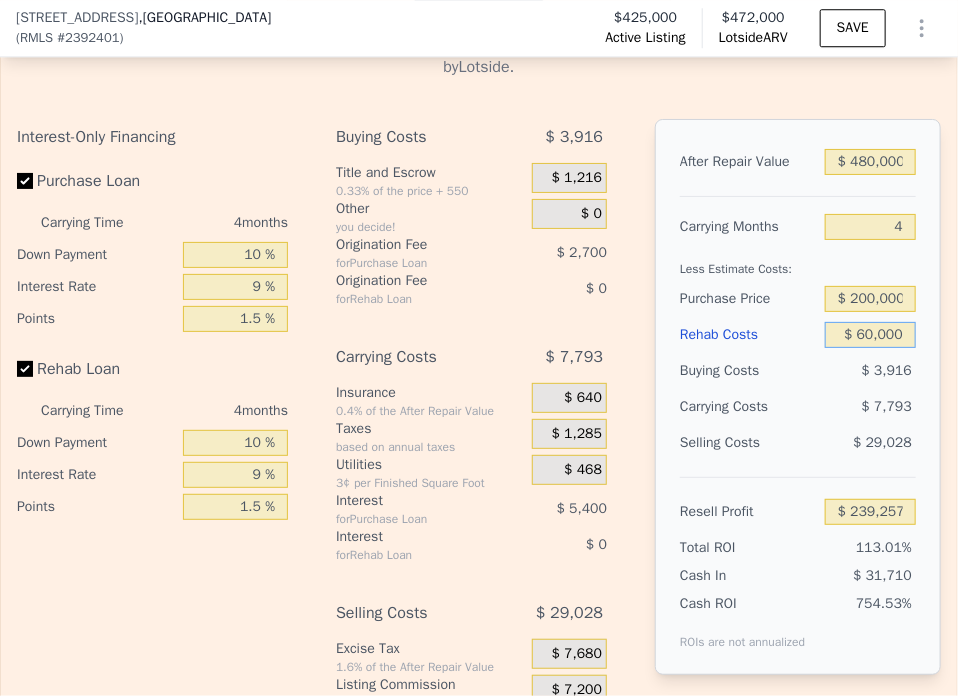 type on "$ 600,000" 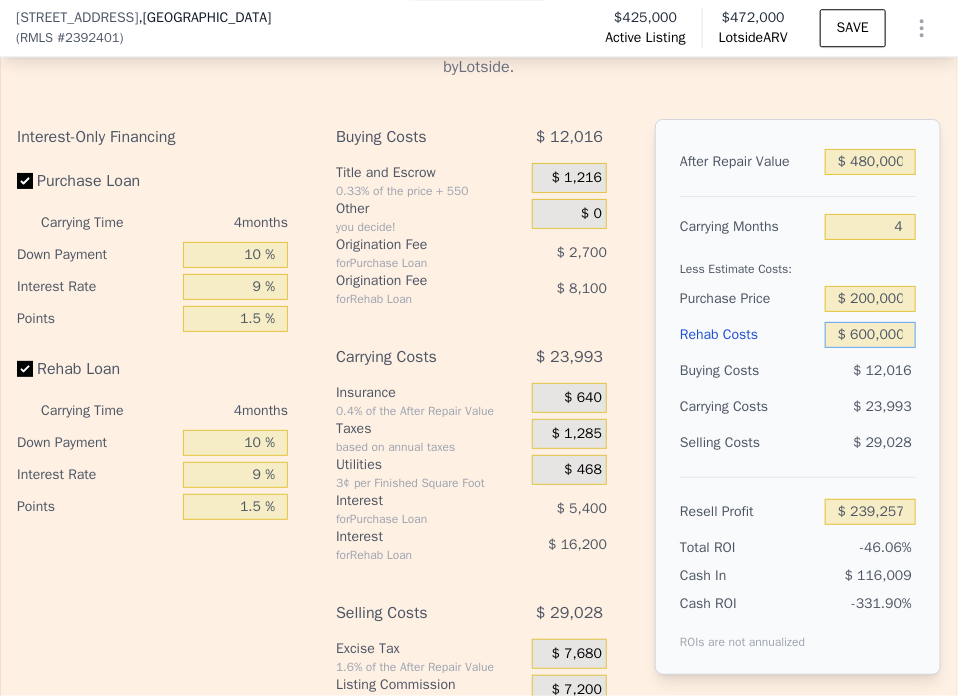 type on "-$ 385,037" 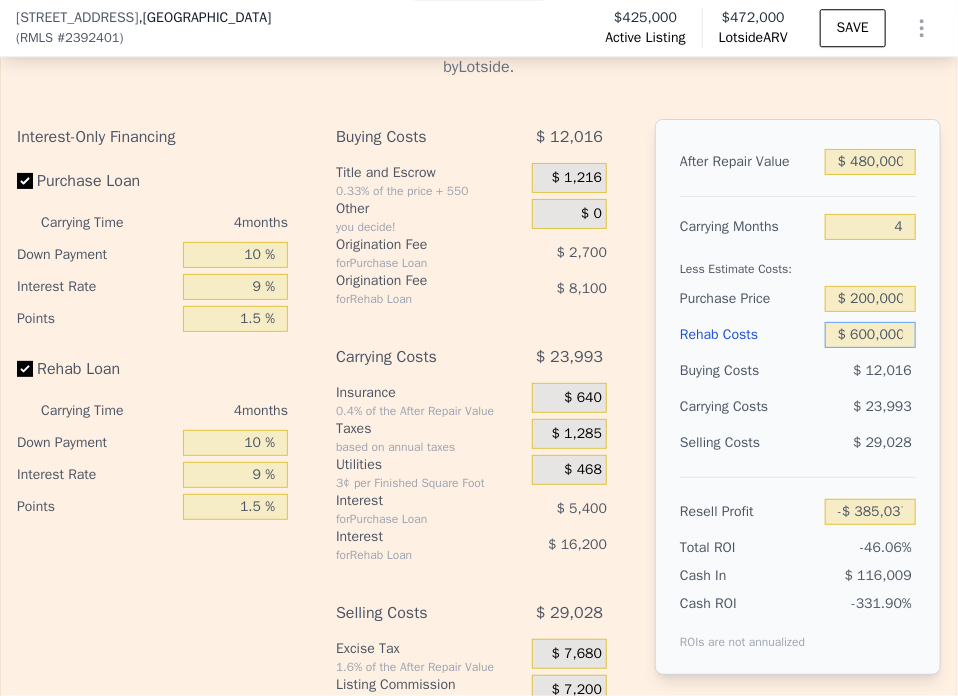 type on "$ 60,000" 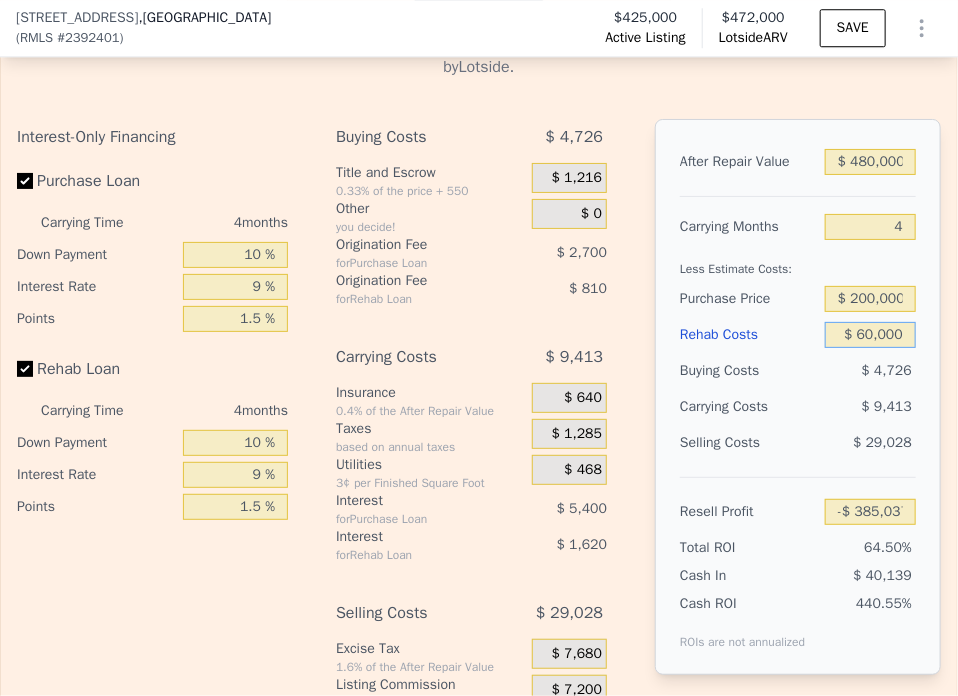 type on "$ 176,833" 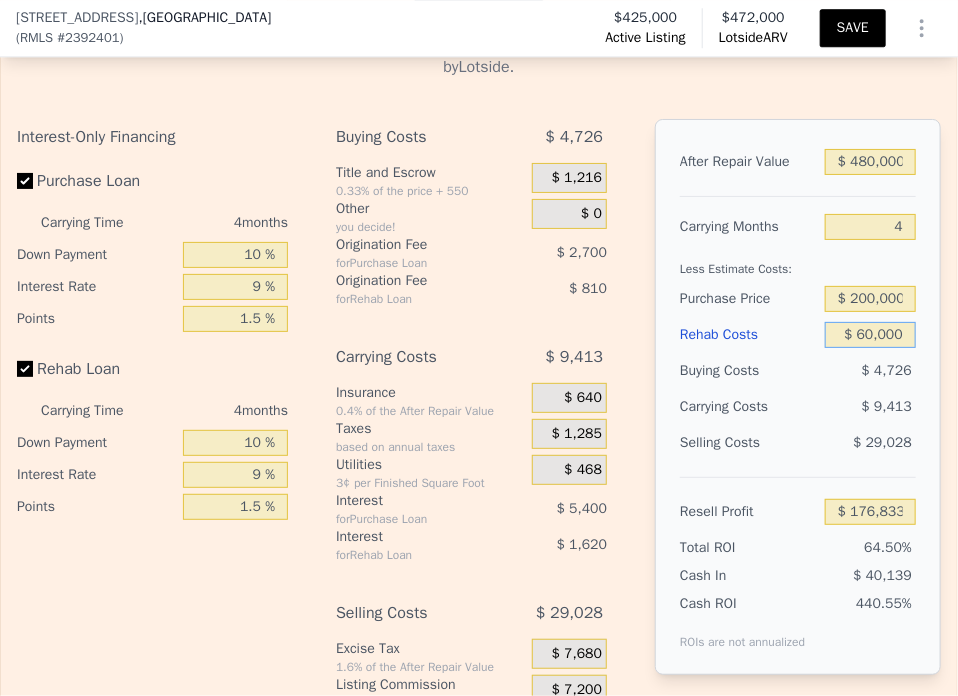 type on "$ 60,000" 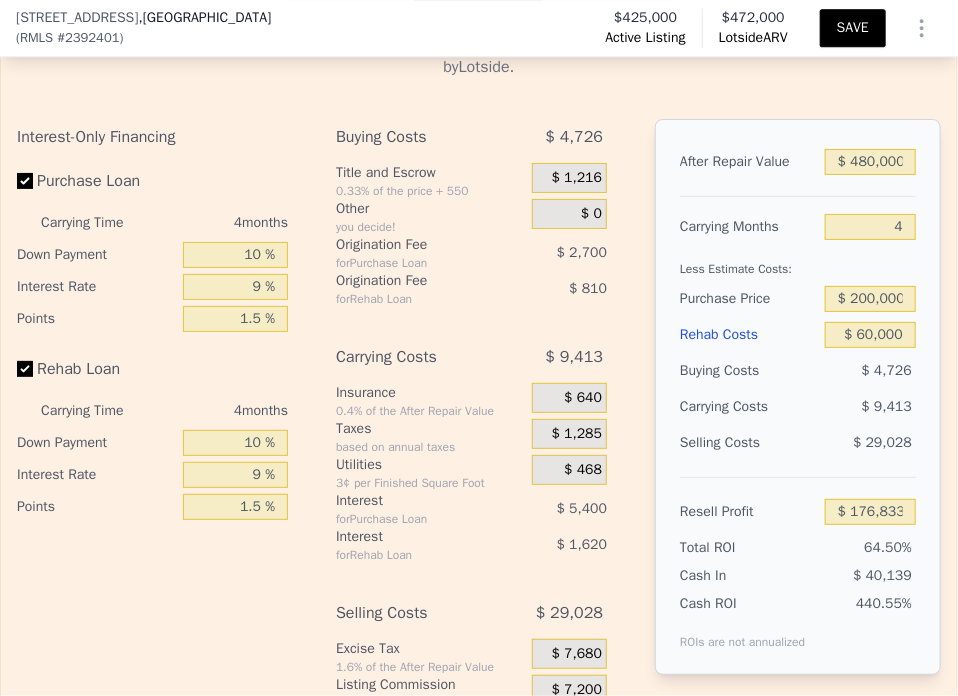 click on "SAVE" at bounding box center [853, 28] 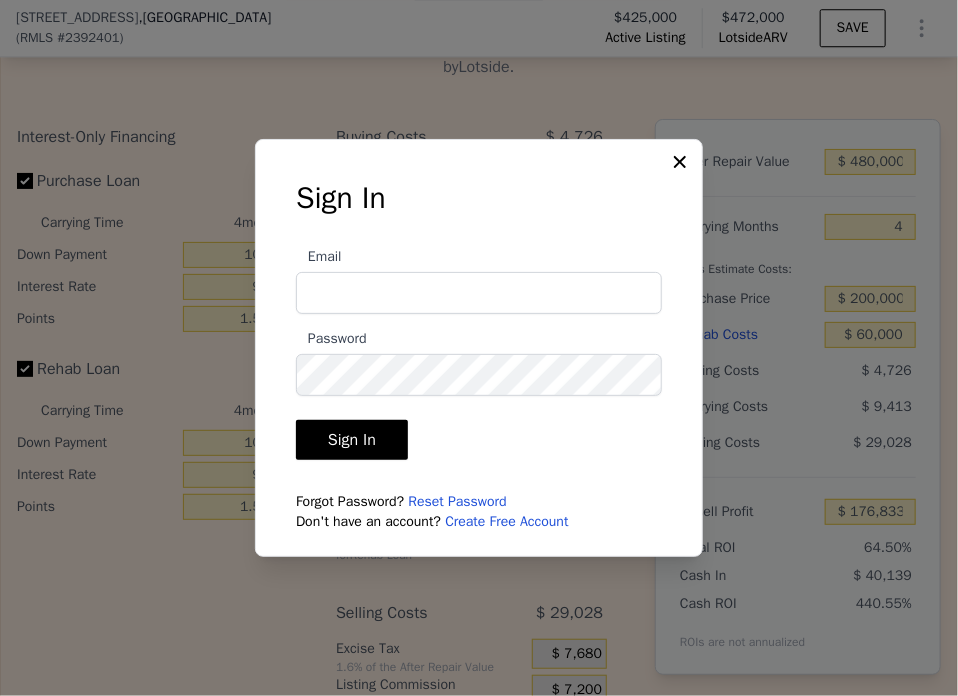 click on "Email" at bounding box center [479, 293] 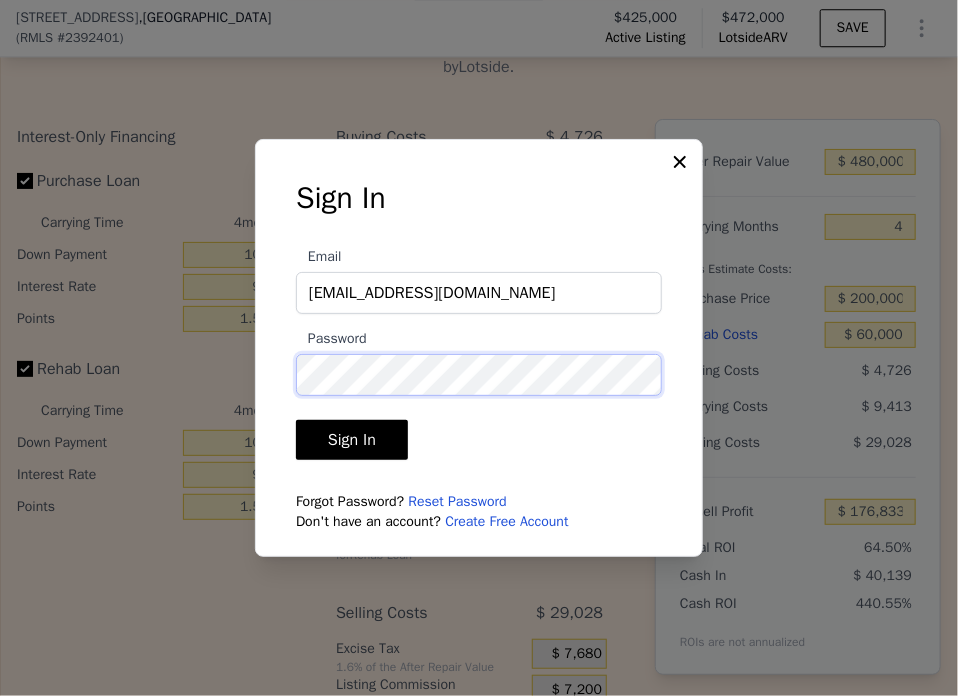 click on "Sign In" at bounding box center (352, 440) 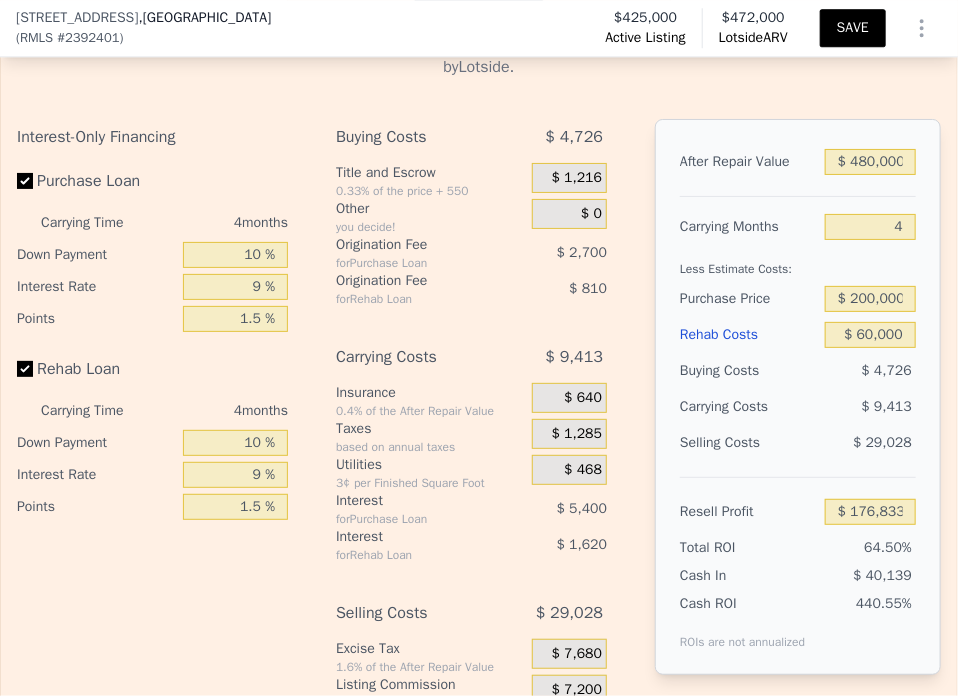 click on "SAVE" at bounding box center (853, 28) 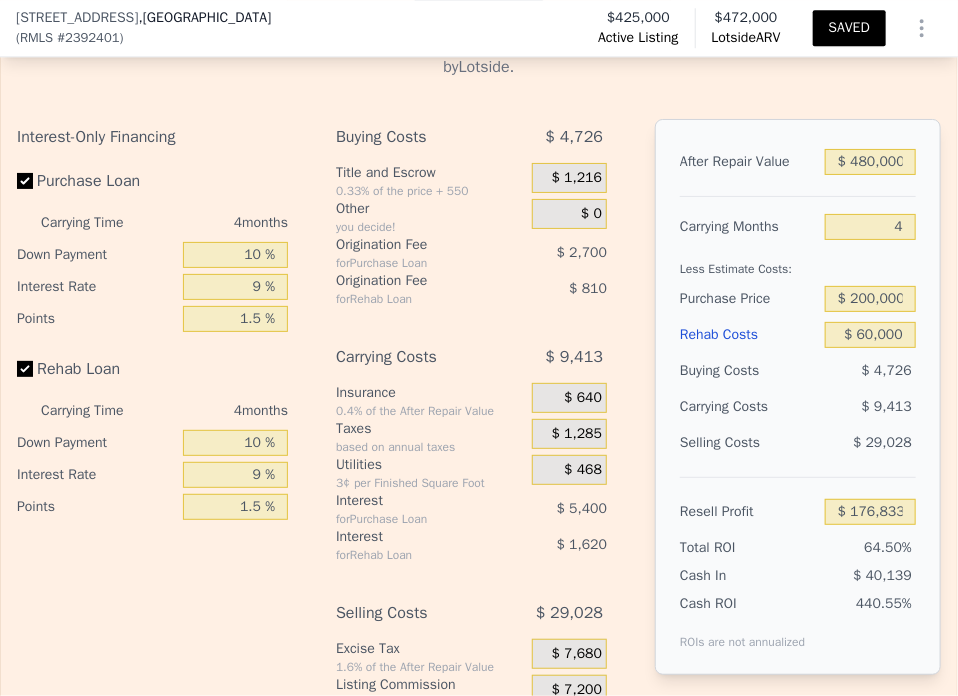 click 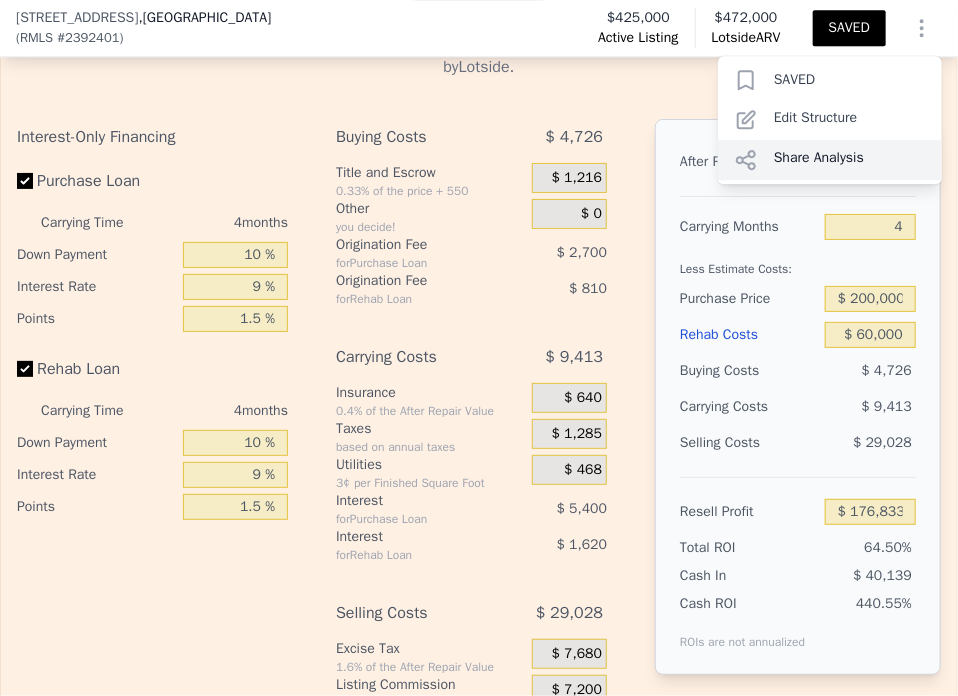 click on "Share Analysis" at bounding box center [830, 160] 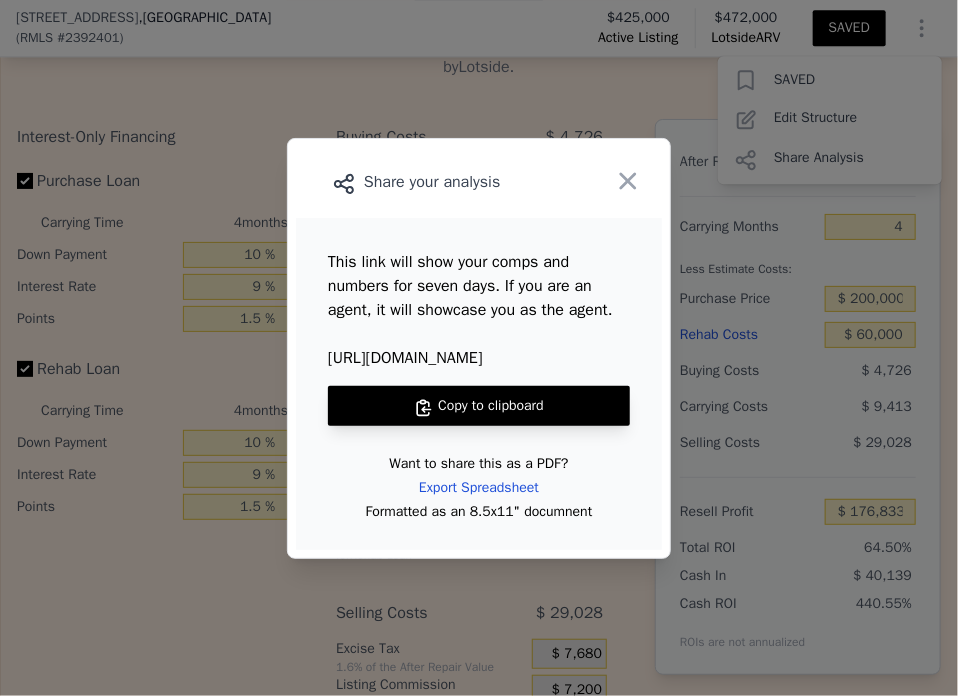 click on "Copy to clipboard" at bounding box center [479, 406] 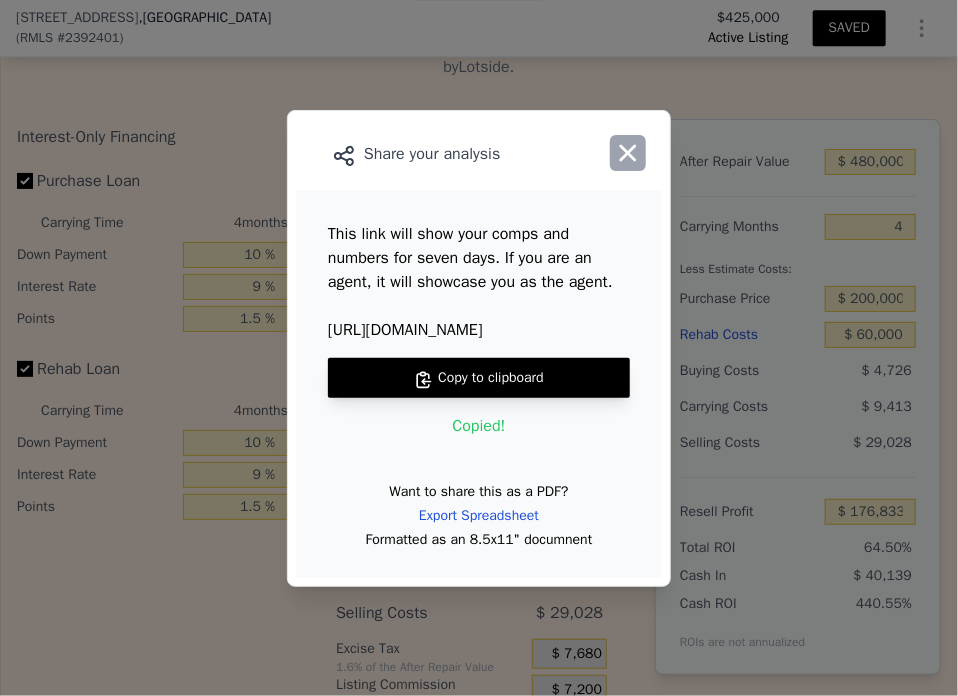 drag, startPoint x: 624, startPoint y: 146, endPoint x: 508, endPoint y: 158, distance: 116.61904 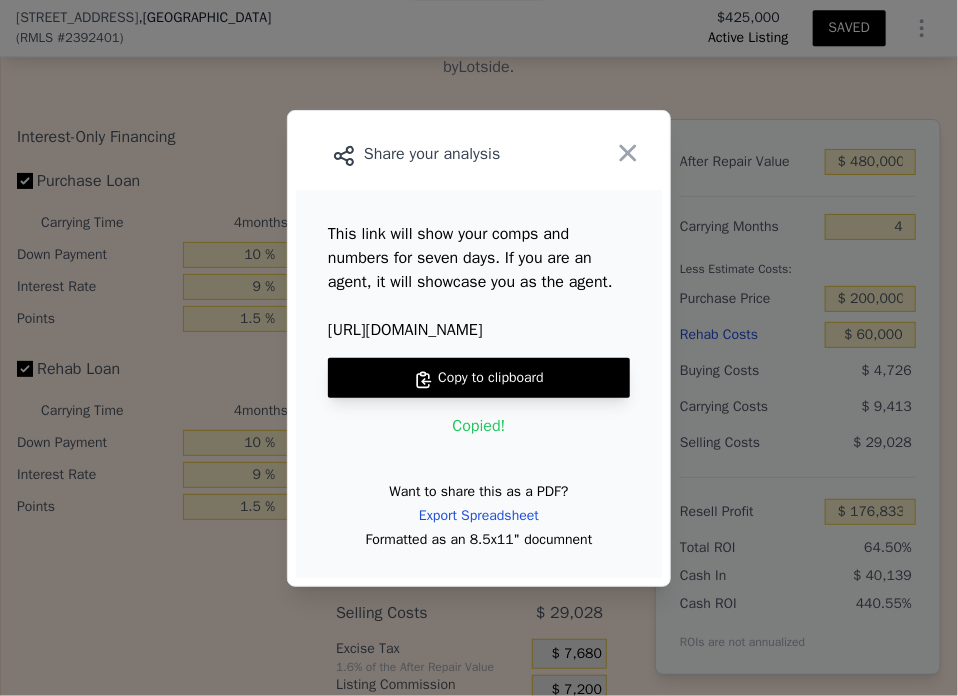 click 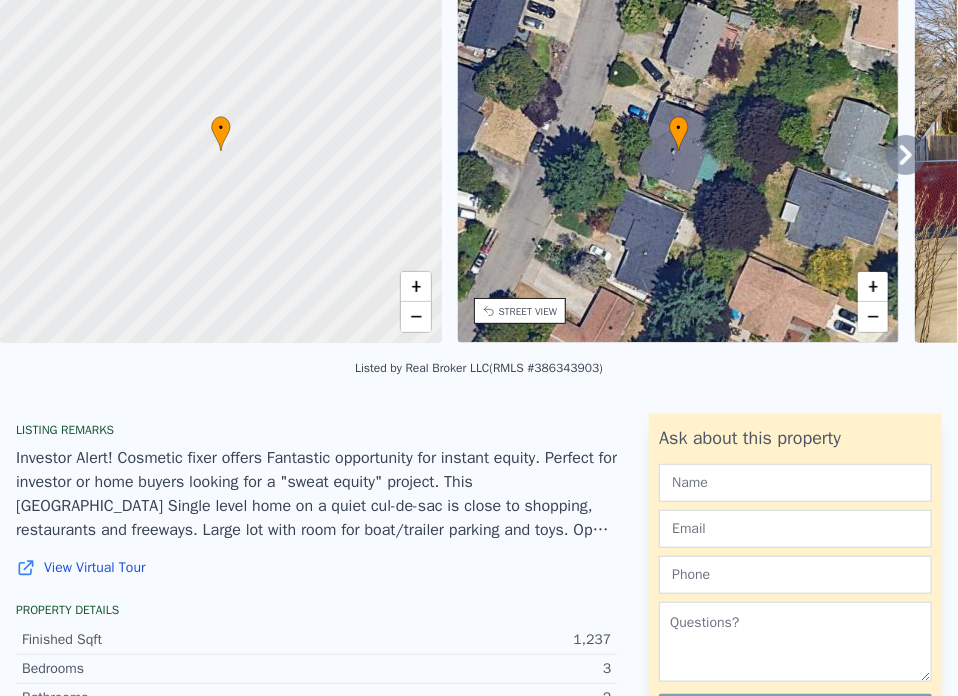 scroll, scrollTop: 7, scrollLeft: 0, axis: vertical 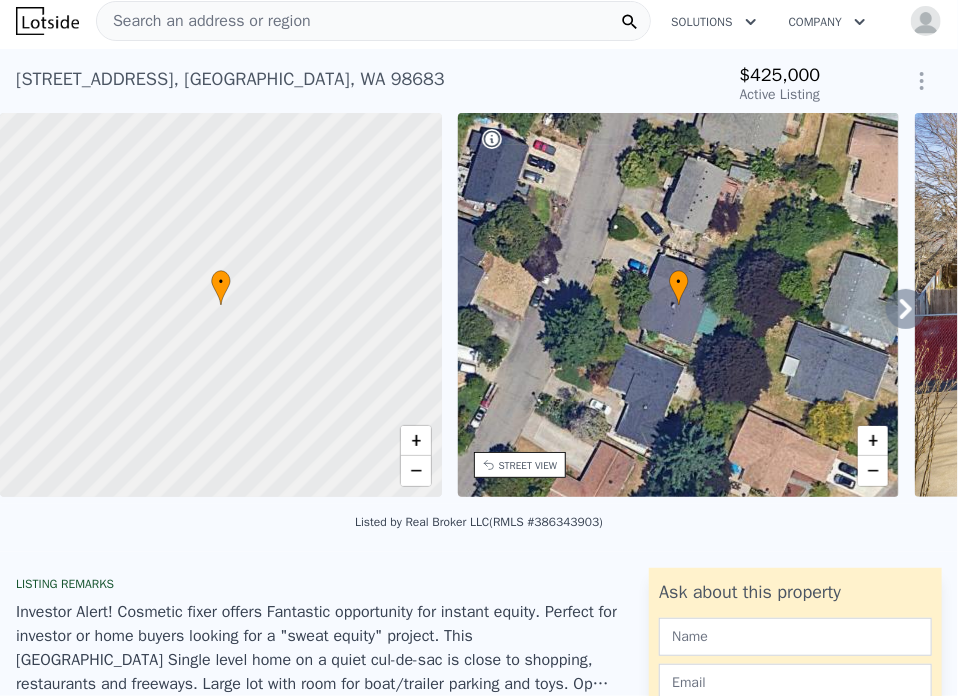 click on "Search an address or region" at bounding box center (373, 21) 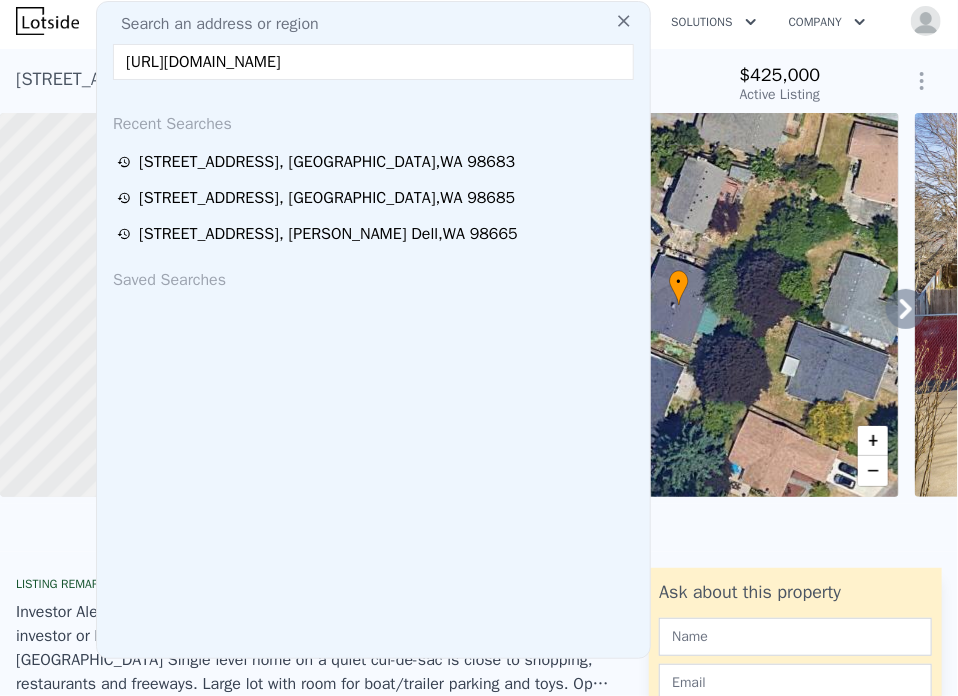 scroll, scrollTop: 0, scrollLeft: 164, axis: horizontal 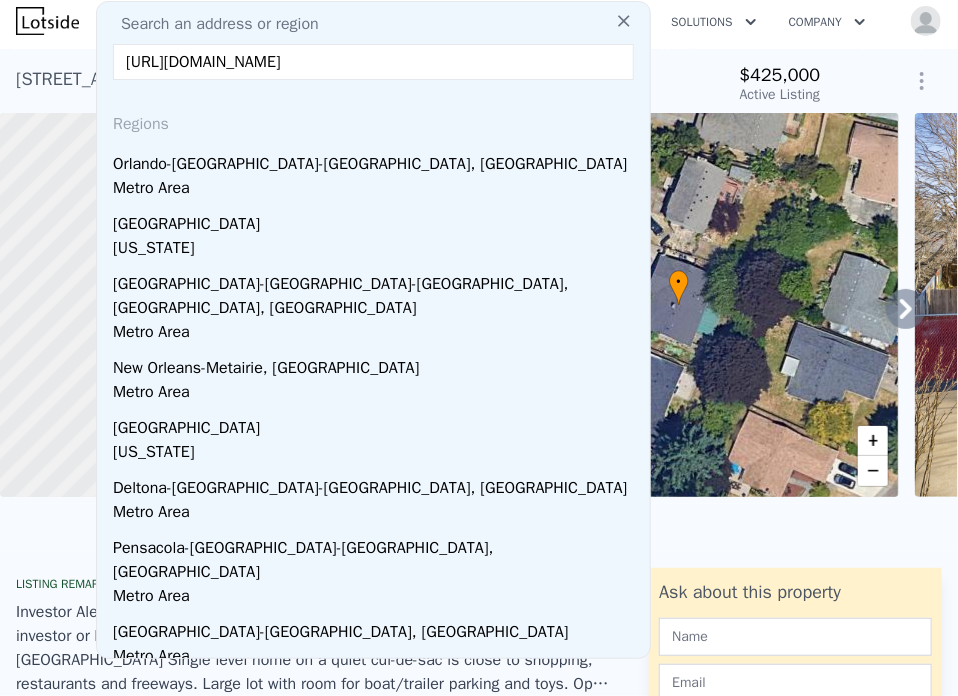 click on "https://www.redfin.com/OR/Portland/6455-SW-Scholls-Ferry-Rd-97223/home/26625401" at bounding box center [373, 62] 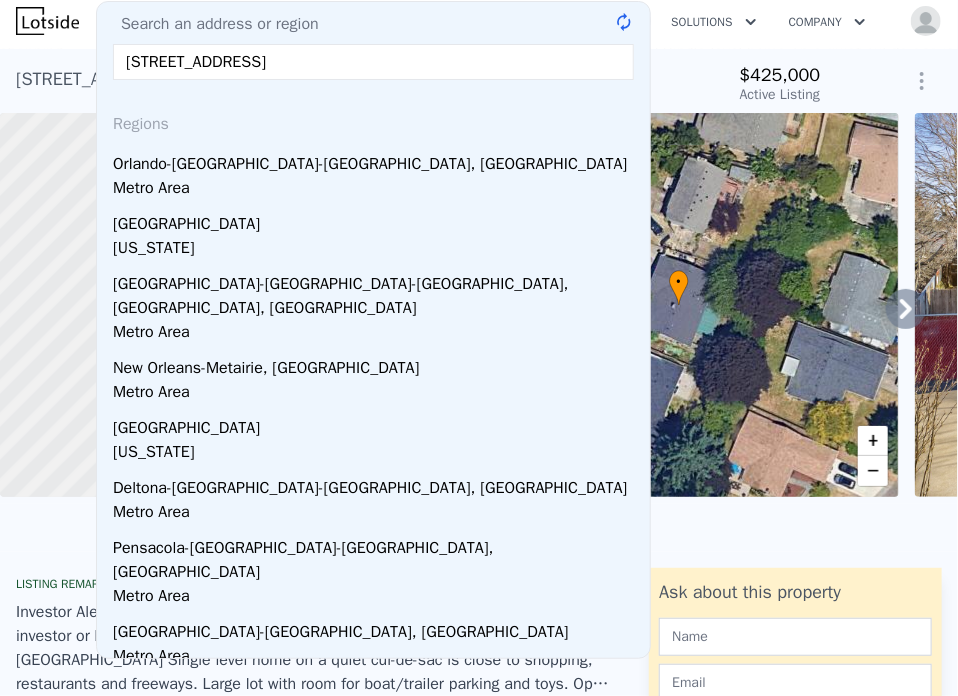 type on "6455 SW Scholls Ferry Rd, Portland, OR 97223" 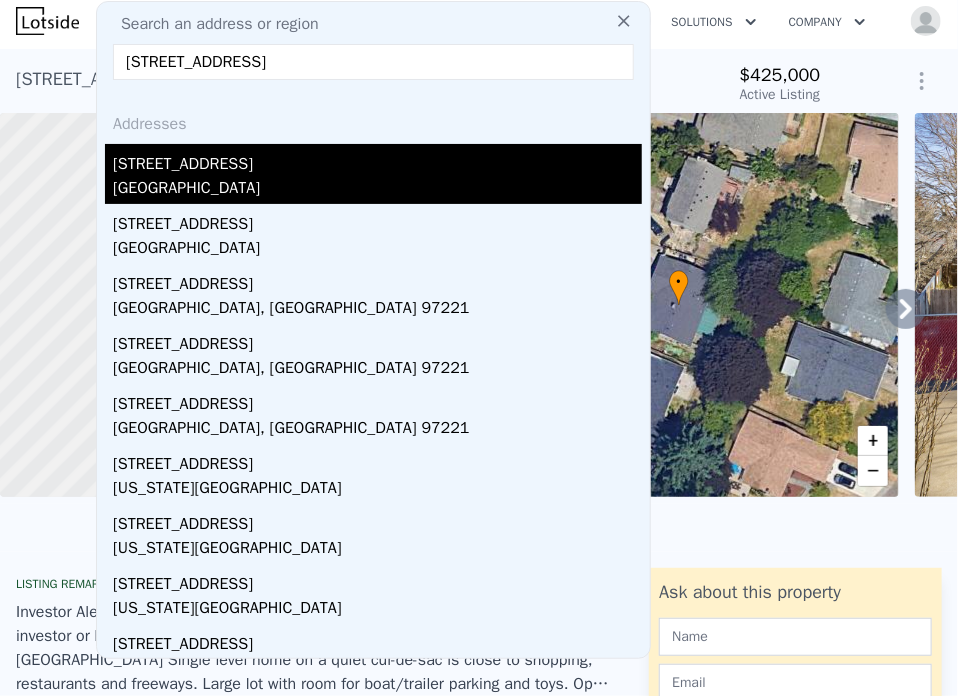 click on "6455 SW Scholls Ferry Rd" at bounding box center (377, 160) 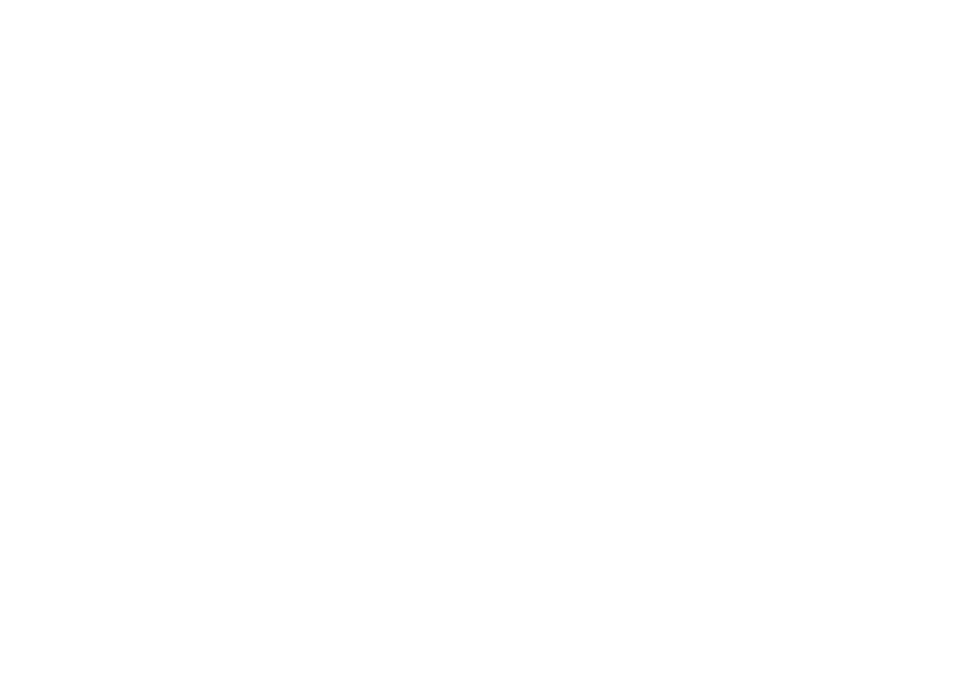 scroll, scrollTop: 0, scrollLeft: 0, axis: both 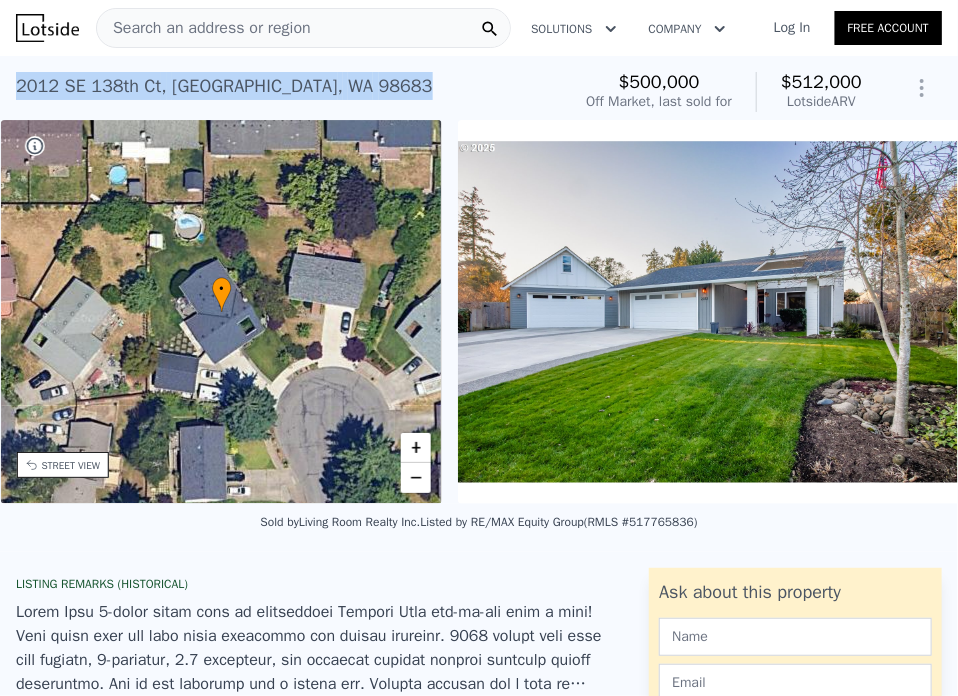 drag, startPoint x: 125, startPoint y: 75, endPoint x: 15, endPoint y: 81, distance: 110.16351 